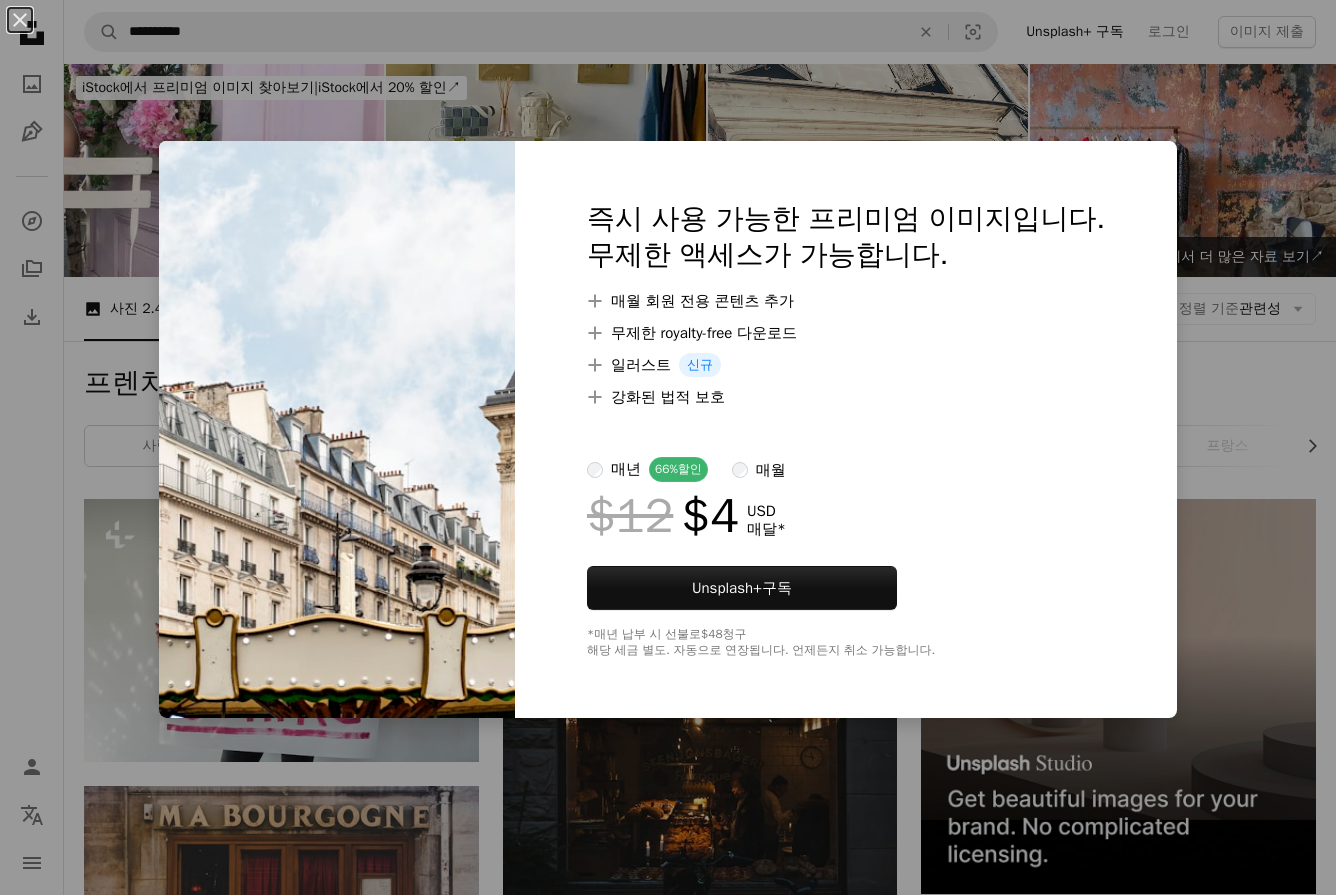 scroll, scrollTop: 19298, scrollLeft: 0, axis: vertical 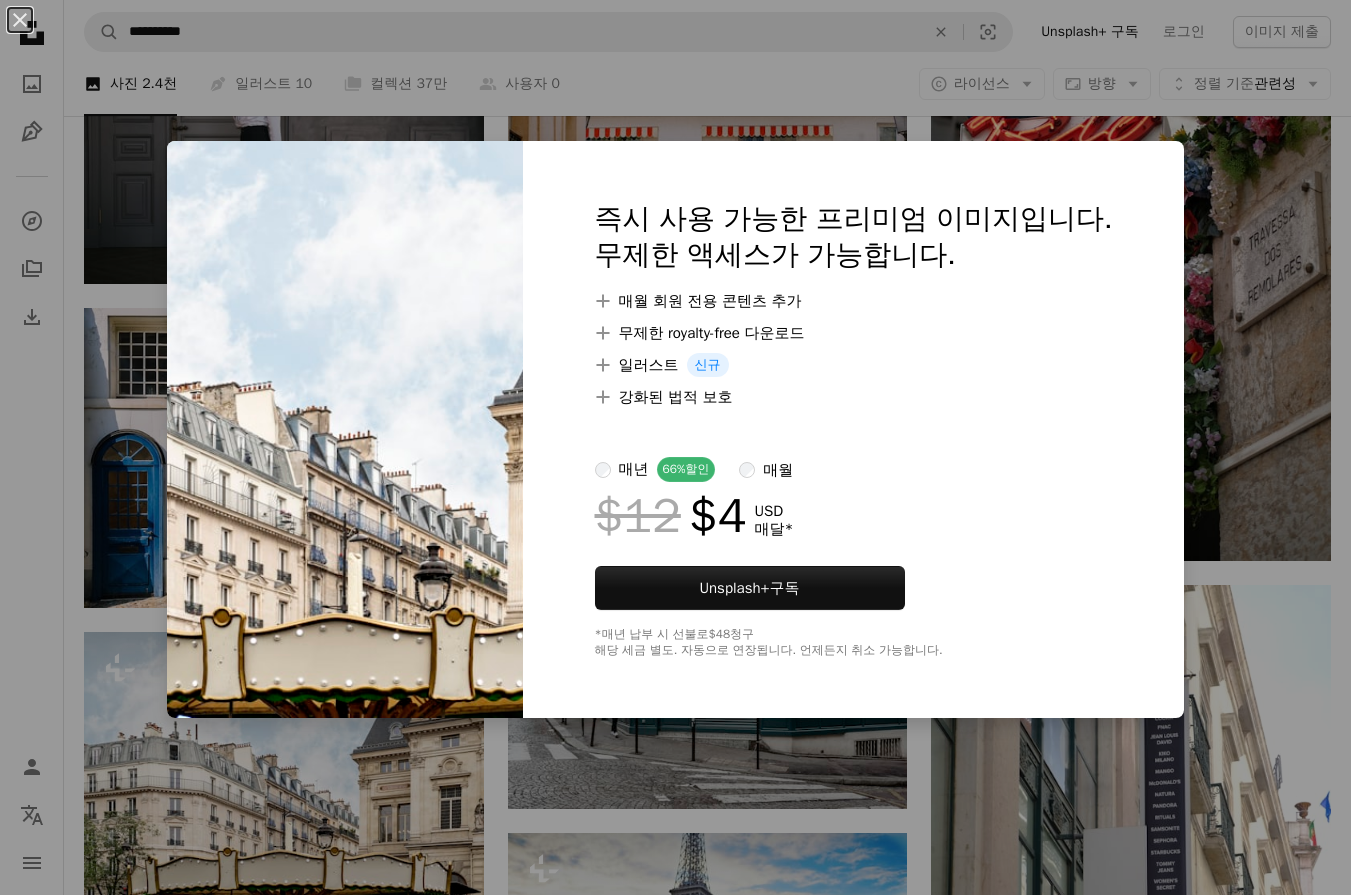 click on "**********" at bounding box center (675, -5717) 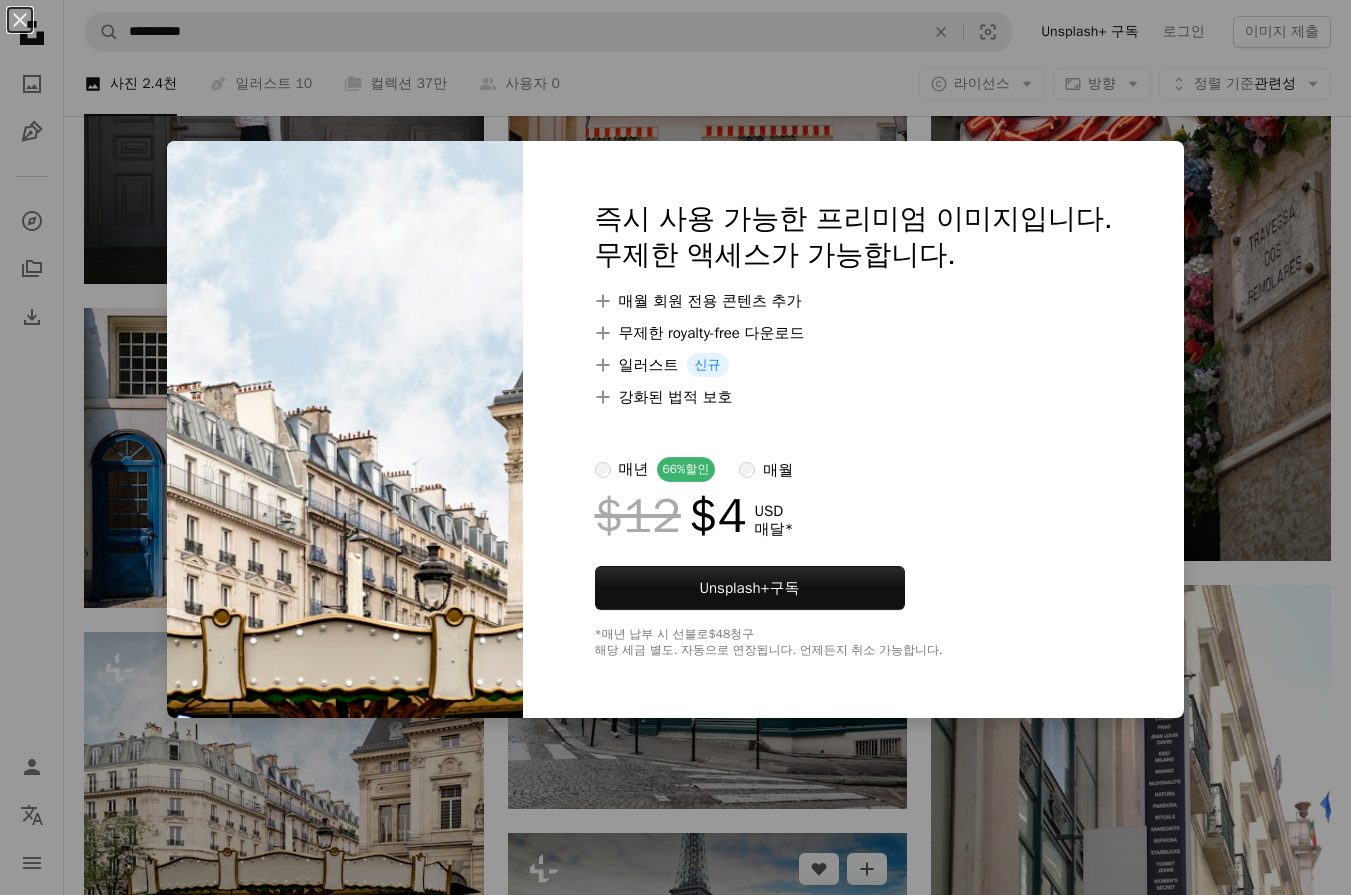 drag, startPoint x: 694, startPoint y: 763, endPoint x: 677, endPoint y: 734, distance: 33.61547 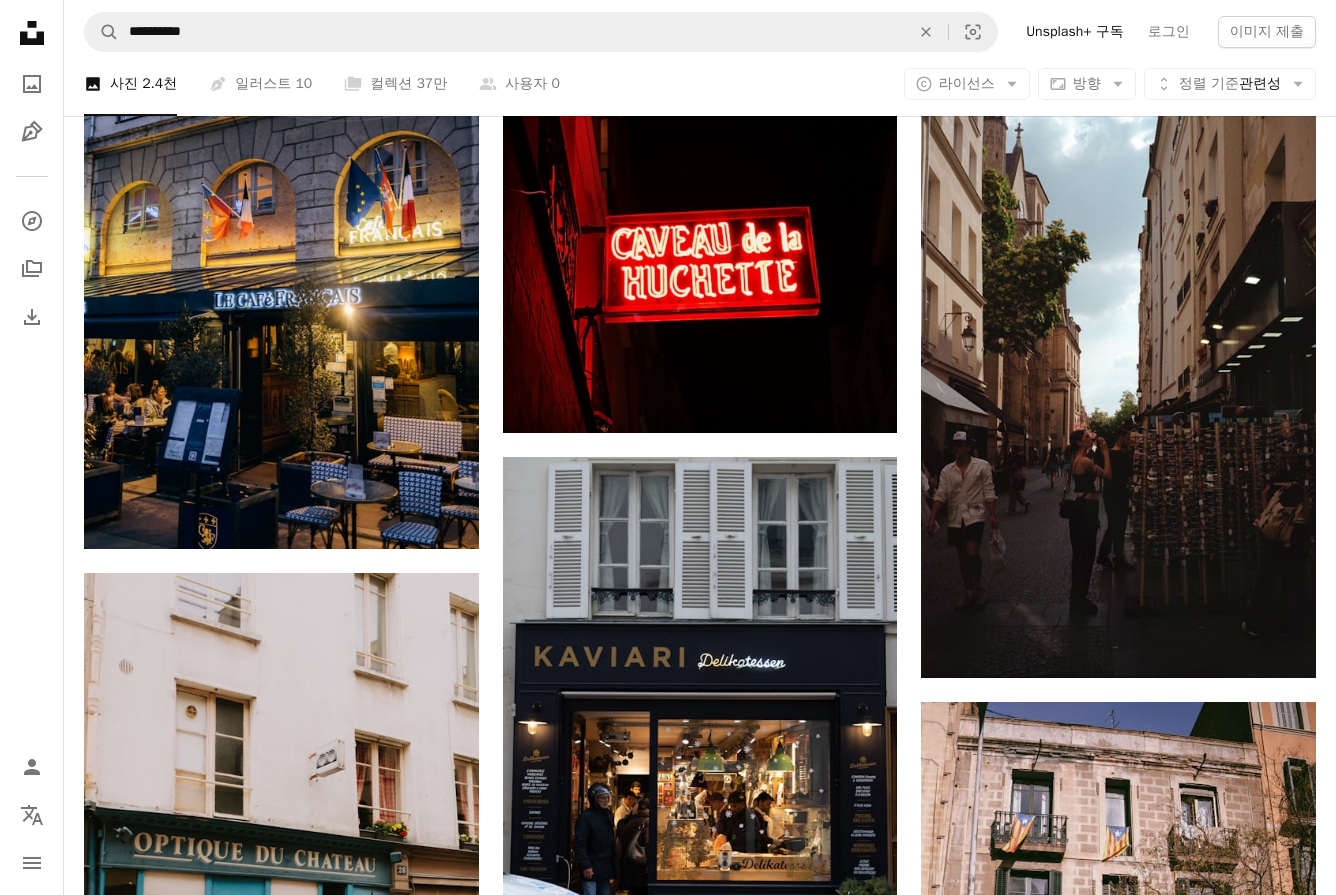 scroll, scrollTop: 40443, scrollLeft: 0, axis: vertical 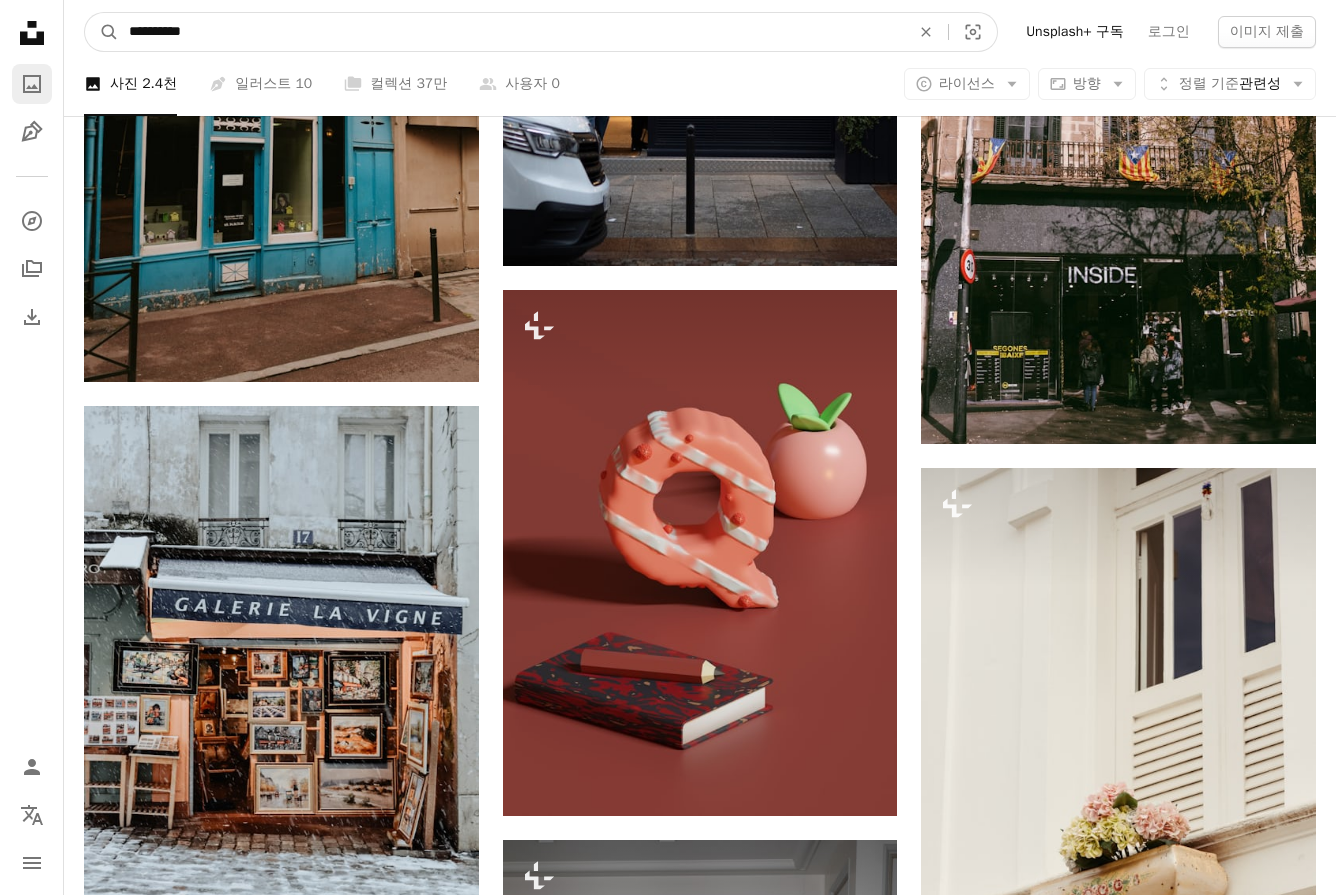 drag, startPoint x: 565, startPoint y: 30, endPoint x: 38, endPoint y: 79, distance: 529.2731 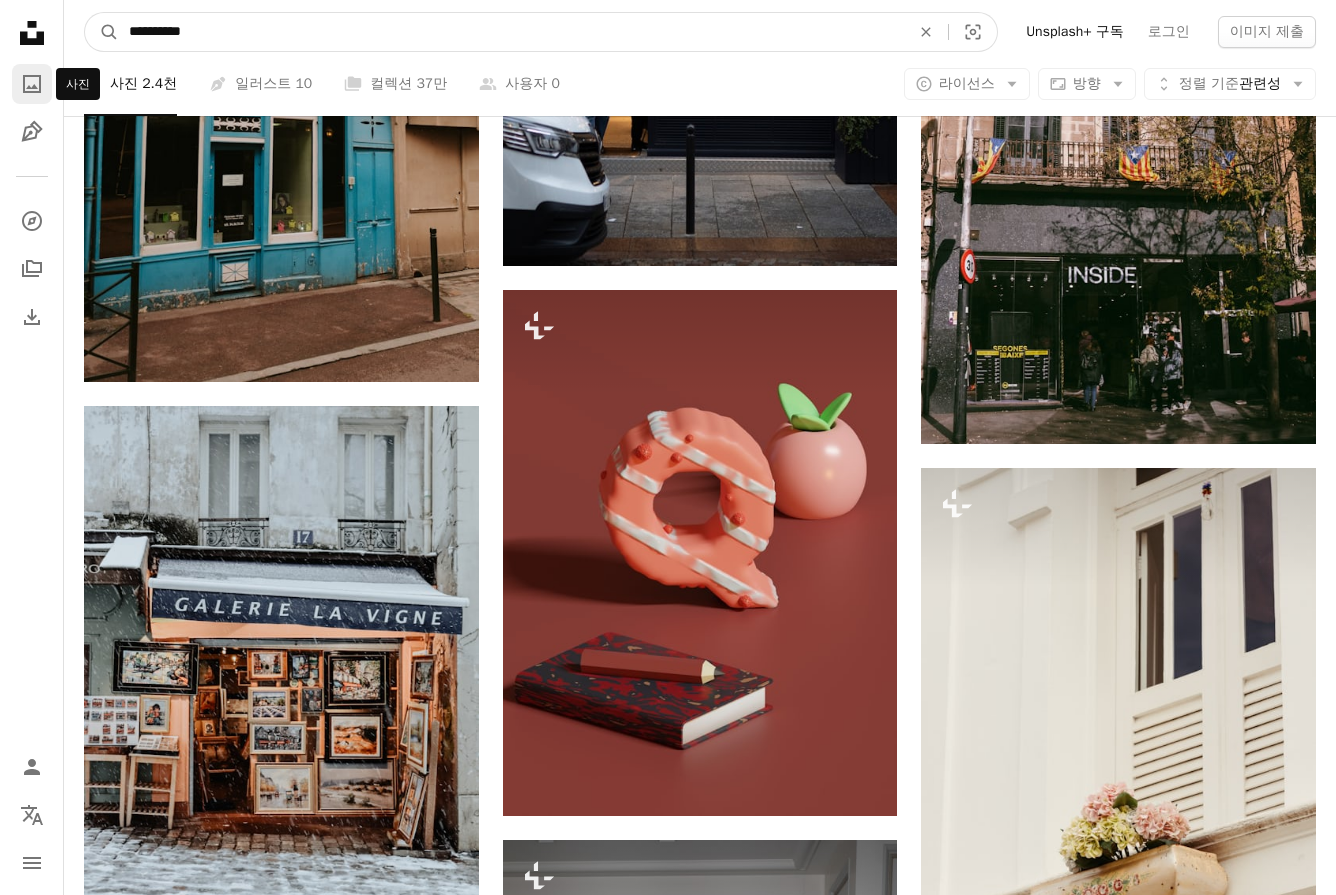 paste on "****" 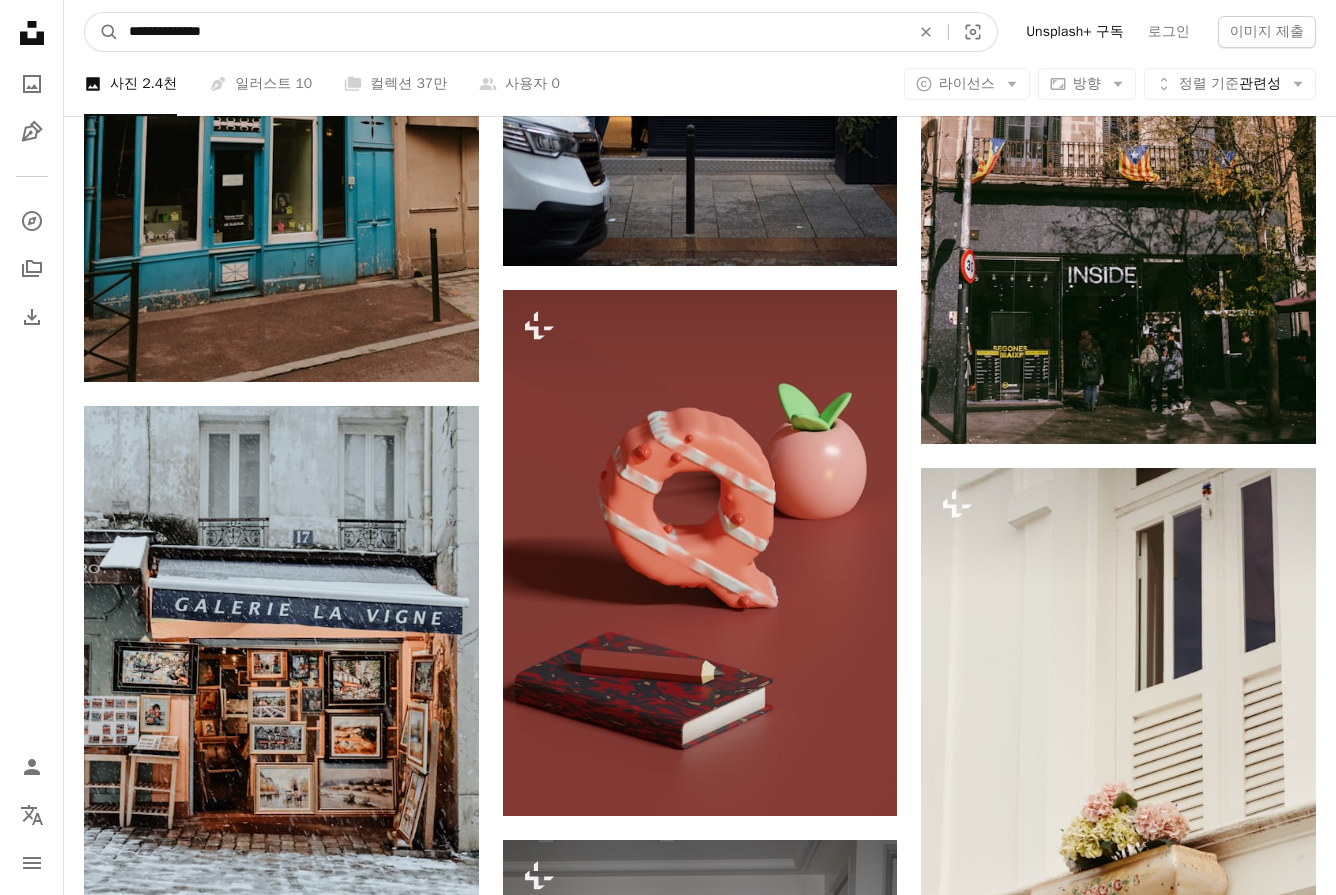 type on "**********" 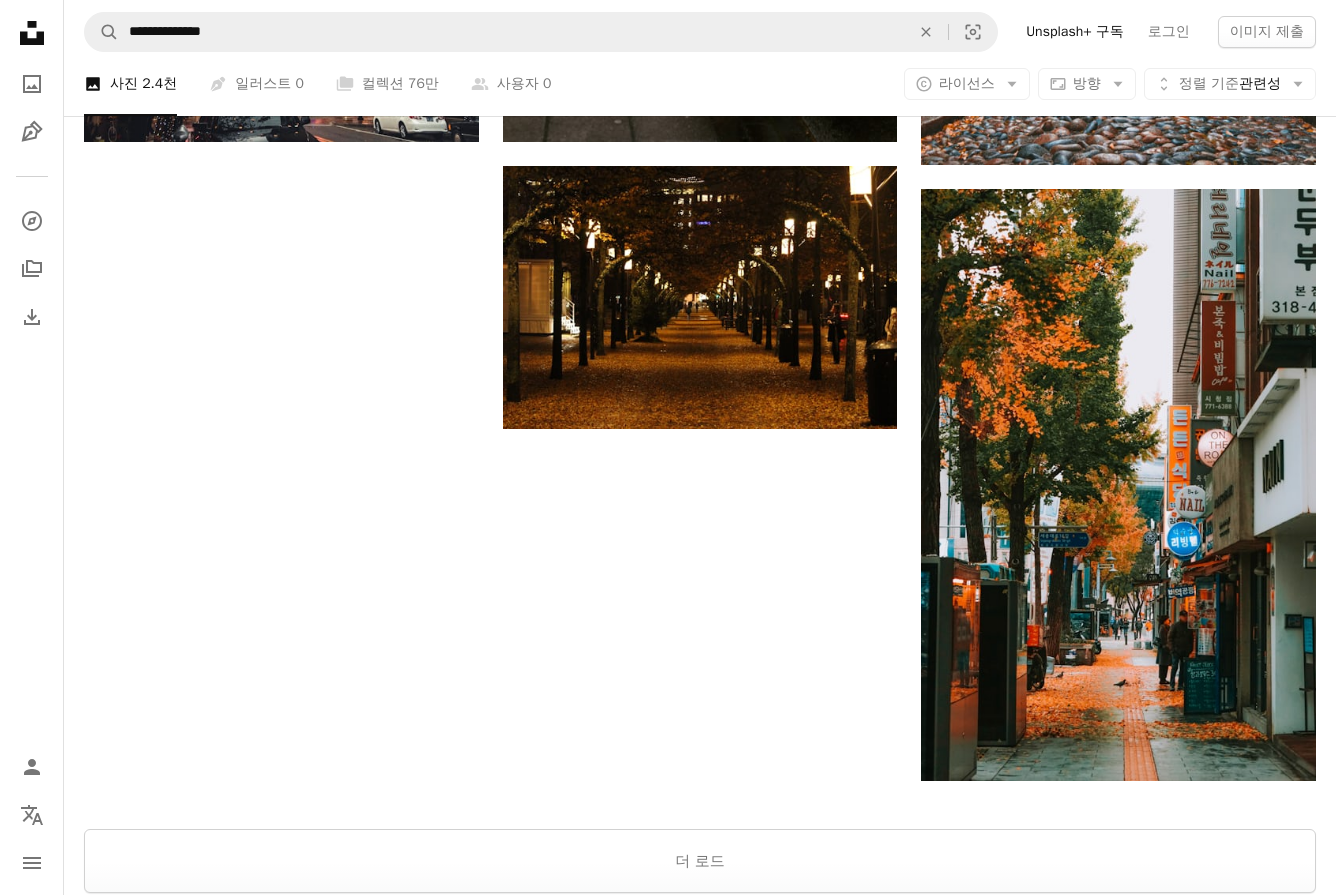 scroll, scrollTop: 4699, scrollLeft: 0, axis: vertical 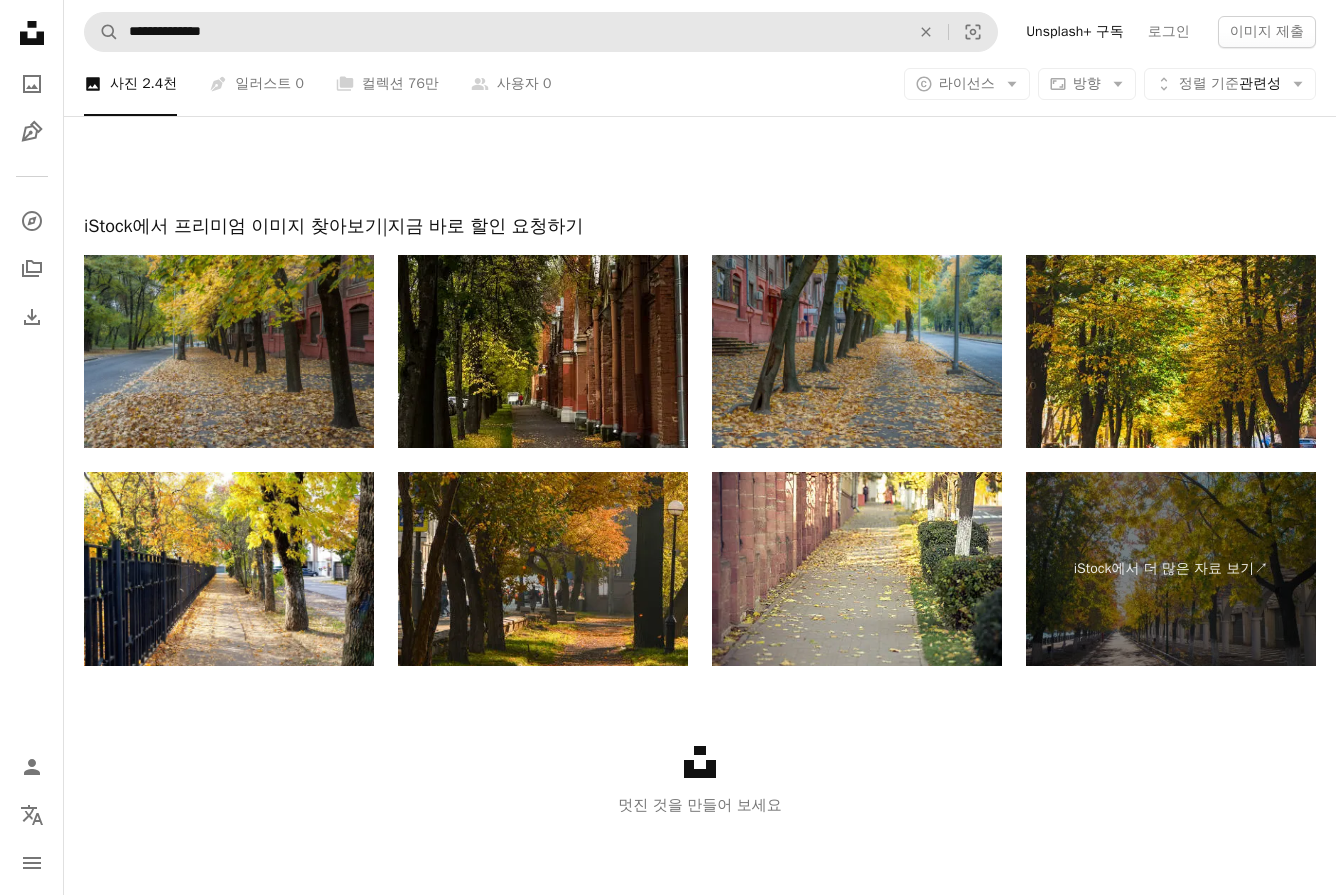 drag, startPoint x: 1276, startPoint y: 146, endPoint x: 903, endPoint y: 12, distance: 396.3395 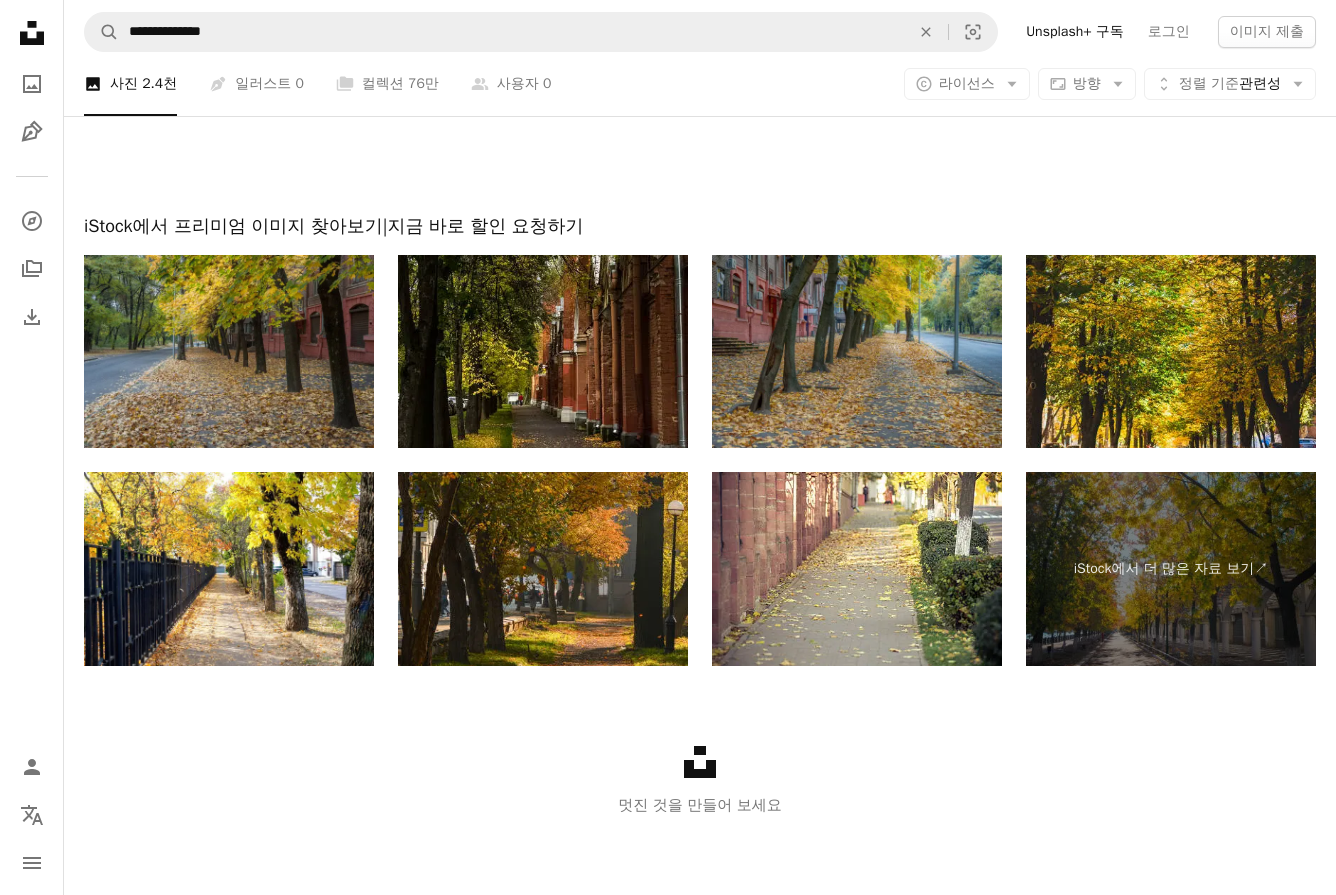 click at bounding box center (700, 162) 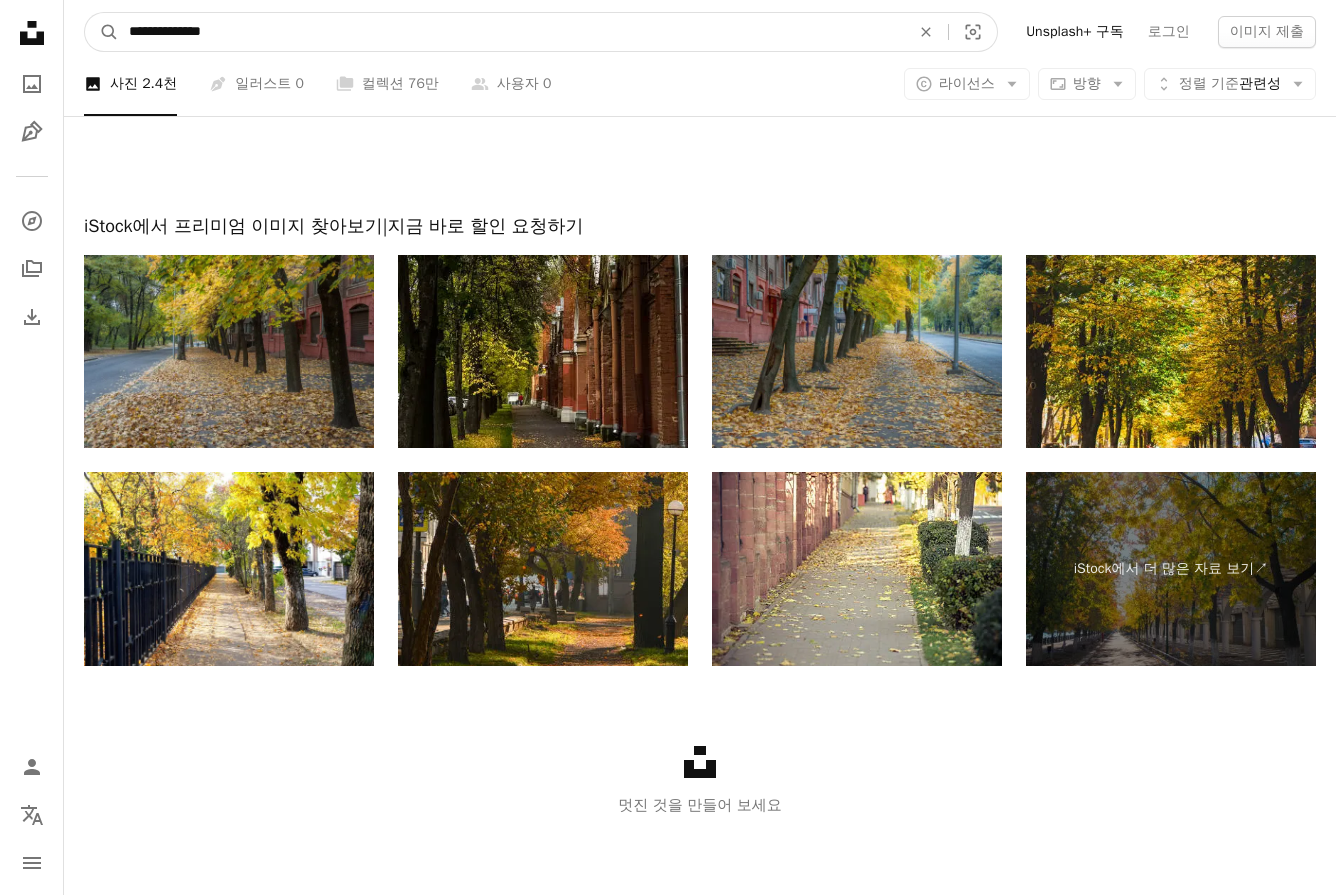 drag, startPoint x: 401, startPoint y: 30, endPoint x: -114, endPoint y: 95, distance: 519.08575 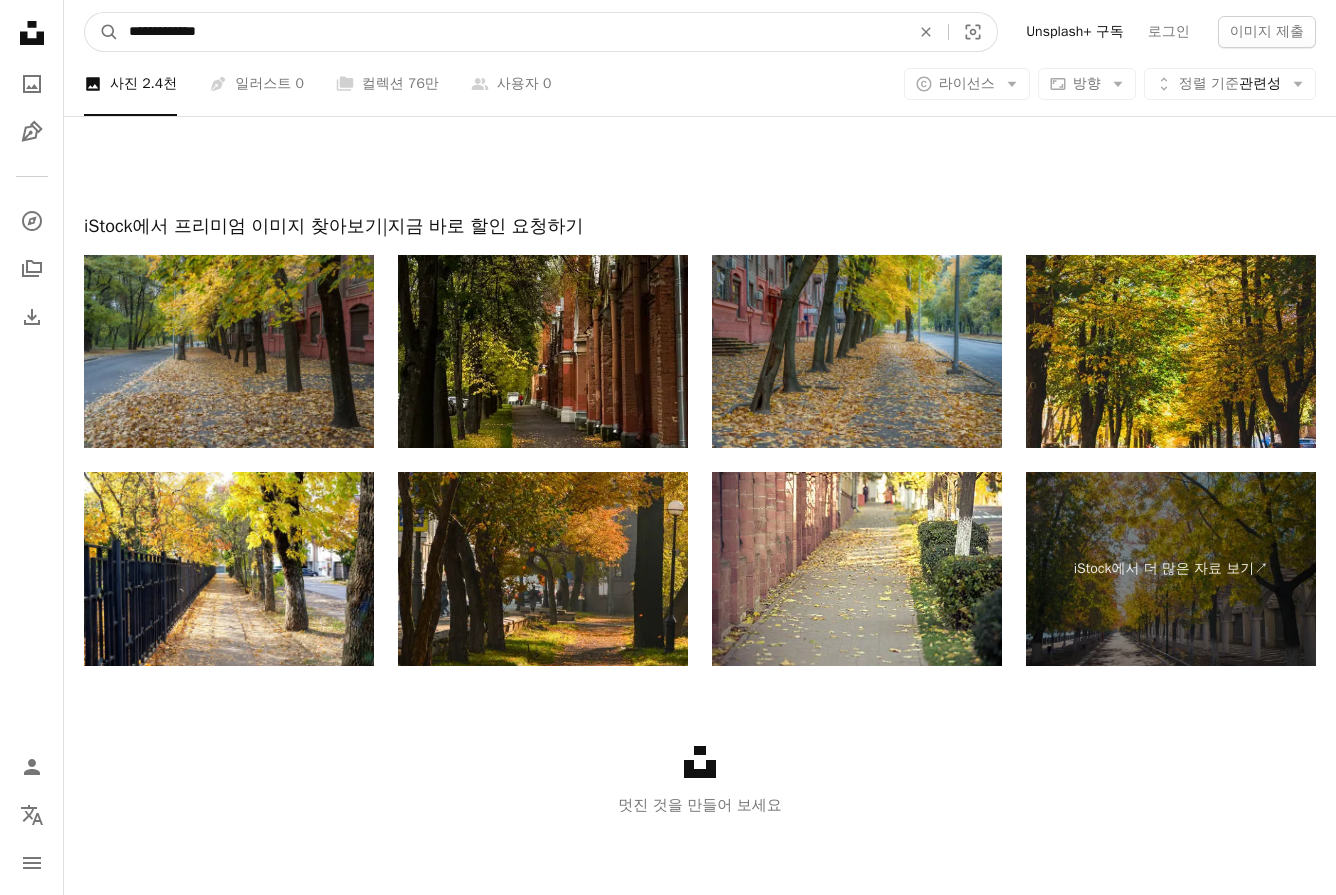 click on "A magnifying glass" at bounding box center [102, 32] 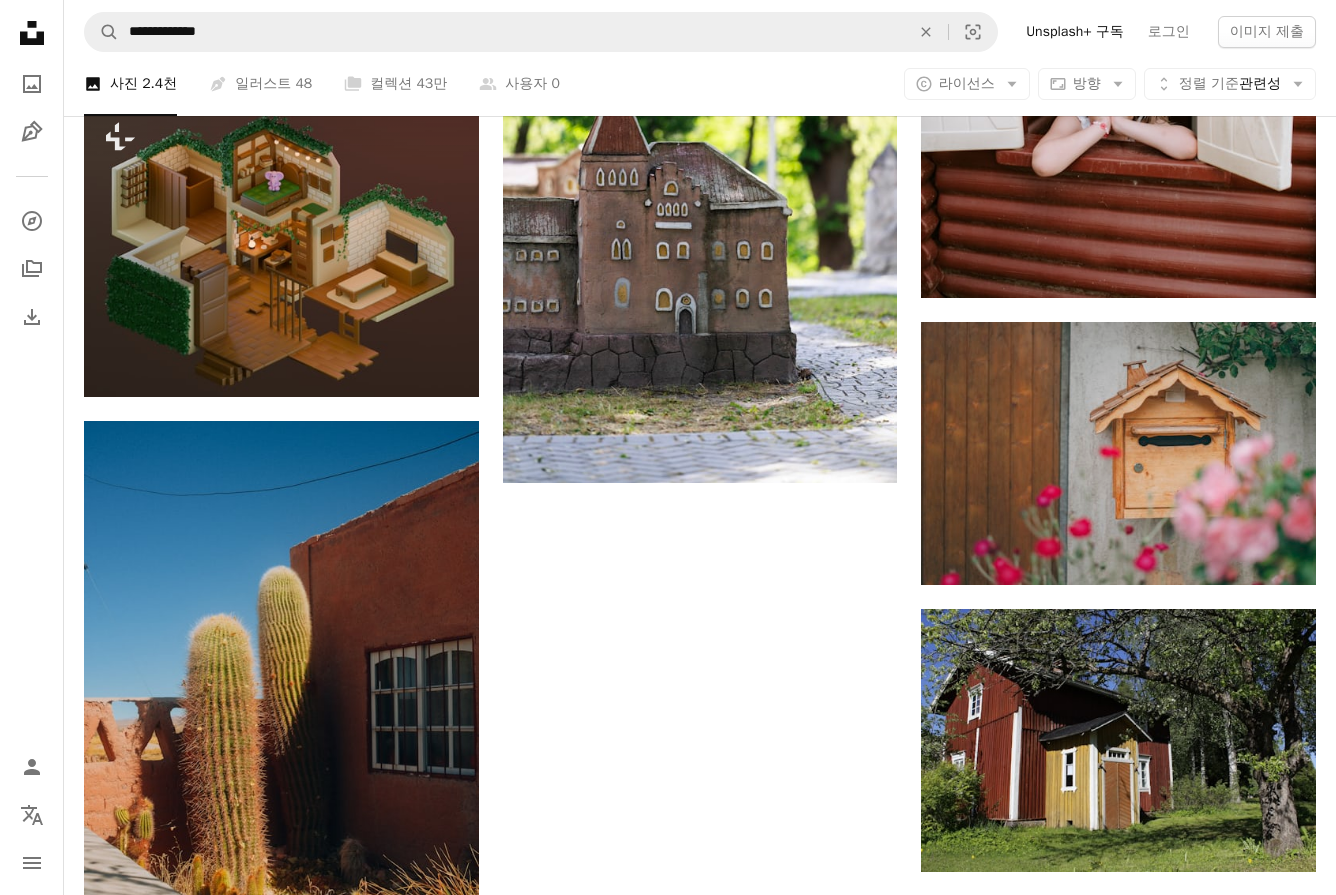 scroll, scrollTop: 3133, scrollLeft: 0, axis: vertical 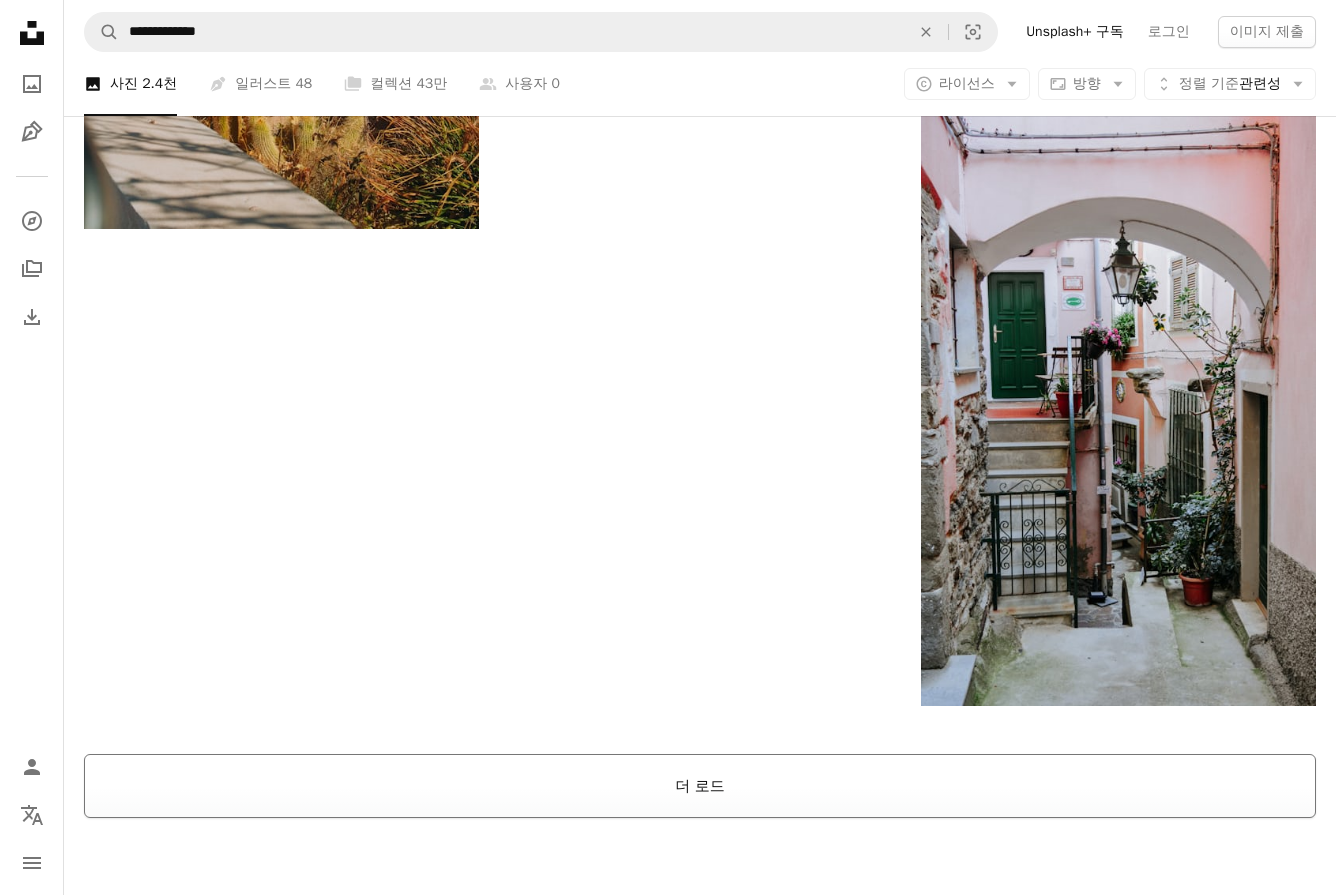 click on "더 로드" at bounding box center [700, 786] 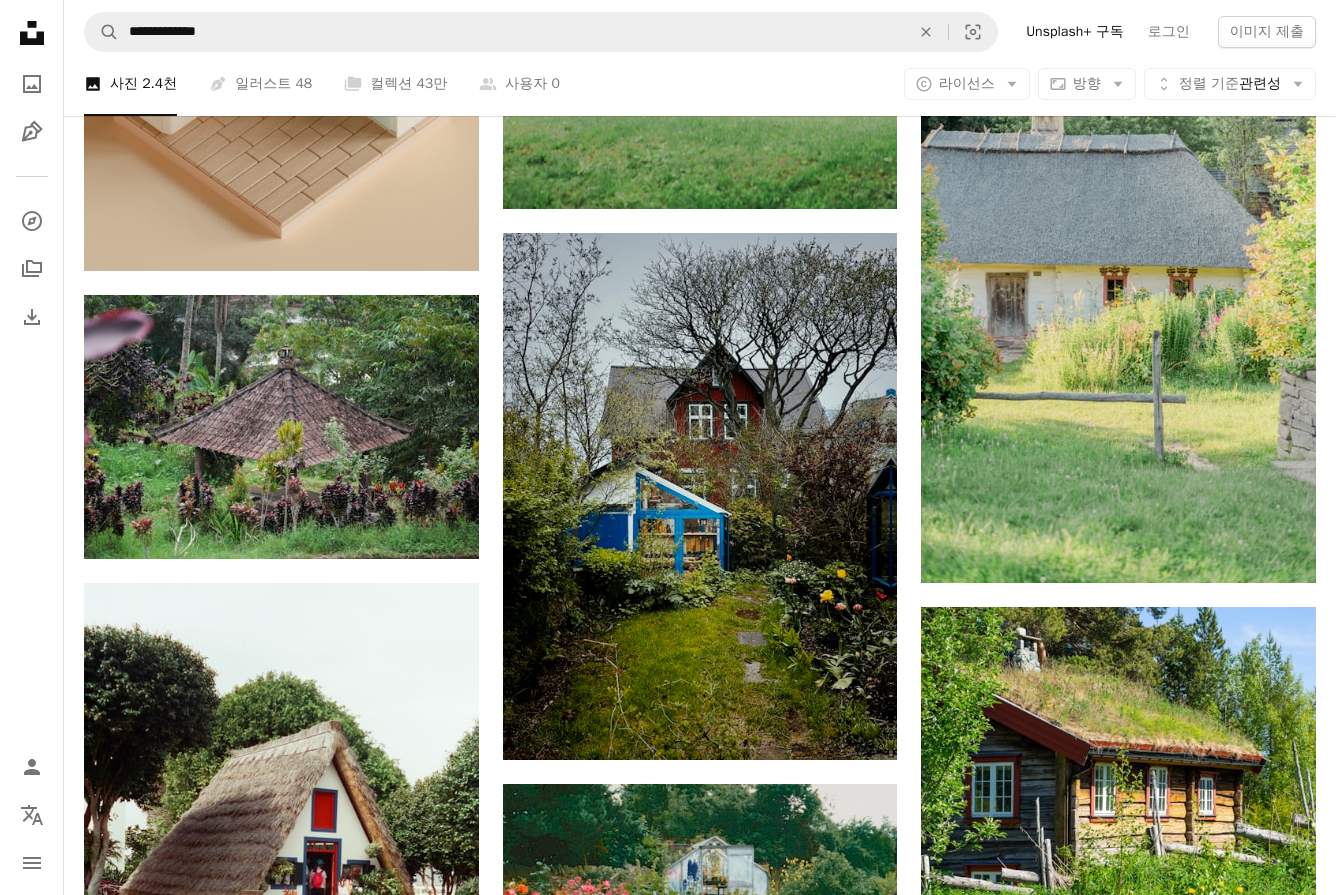 scroll, scrollTop: 10181, scrollLeft: 0, axis: vertical 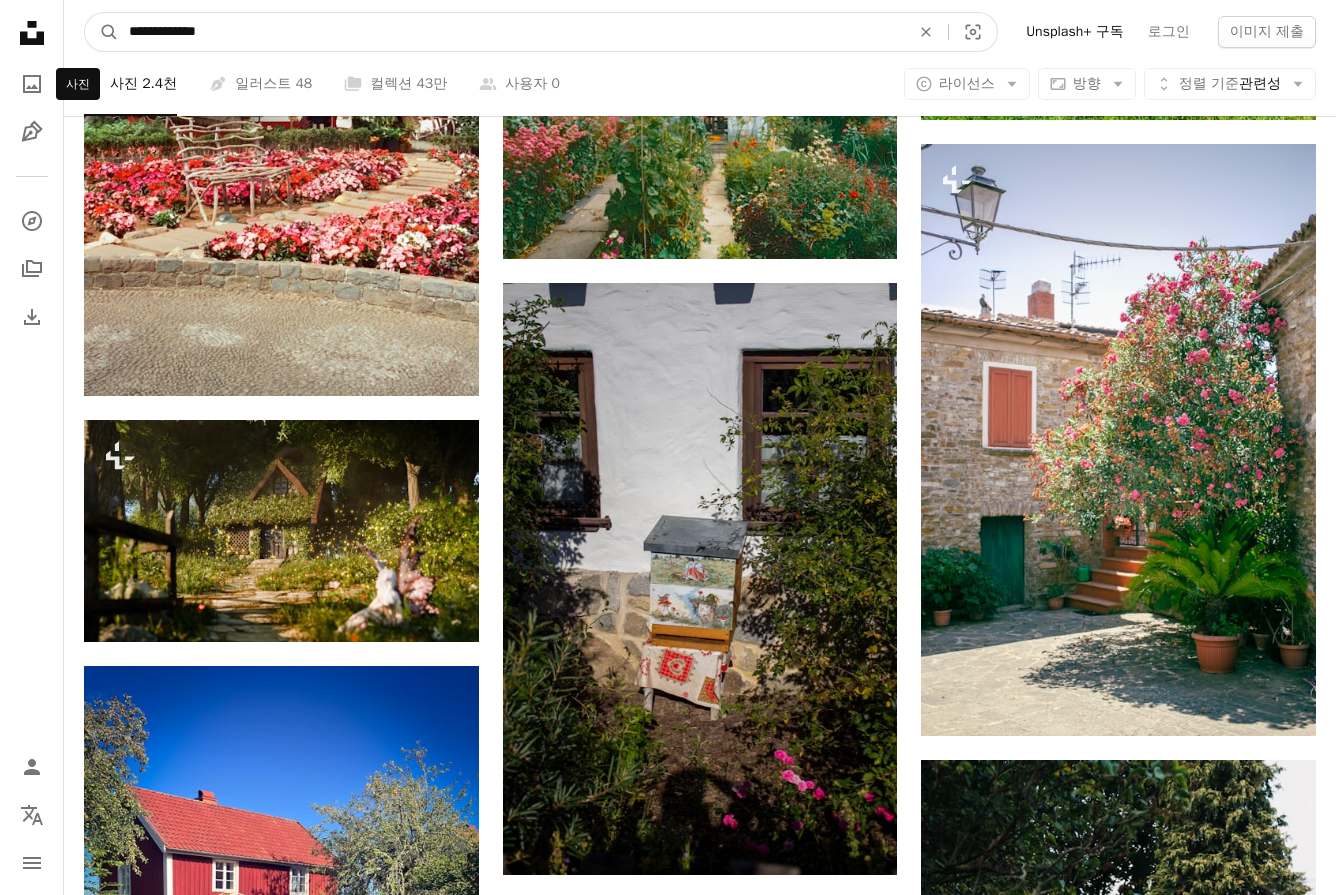 drag, startPoint x: 323, startPoint y: 29, endPoint x: -37, endPoint y: 99, distance: 366.74243 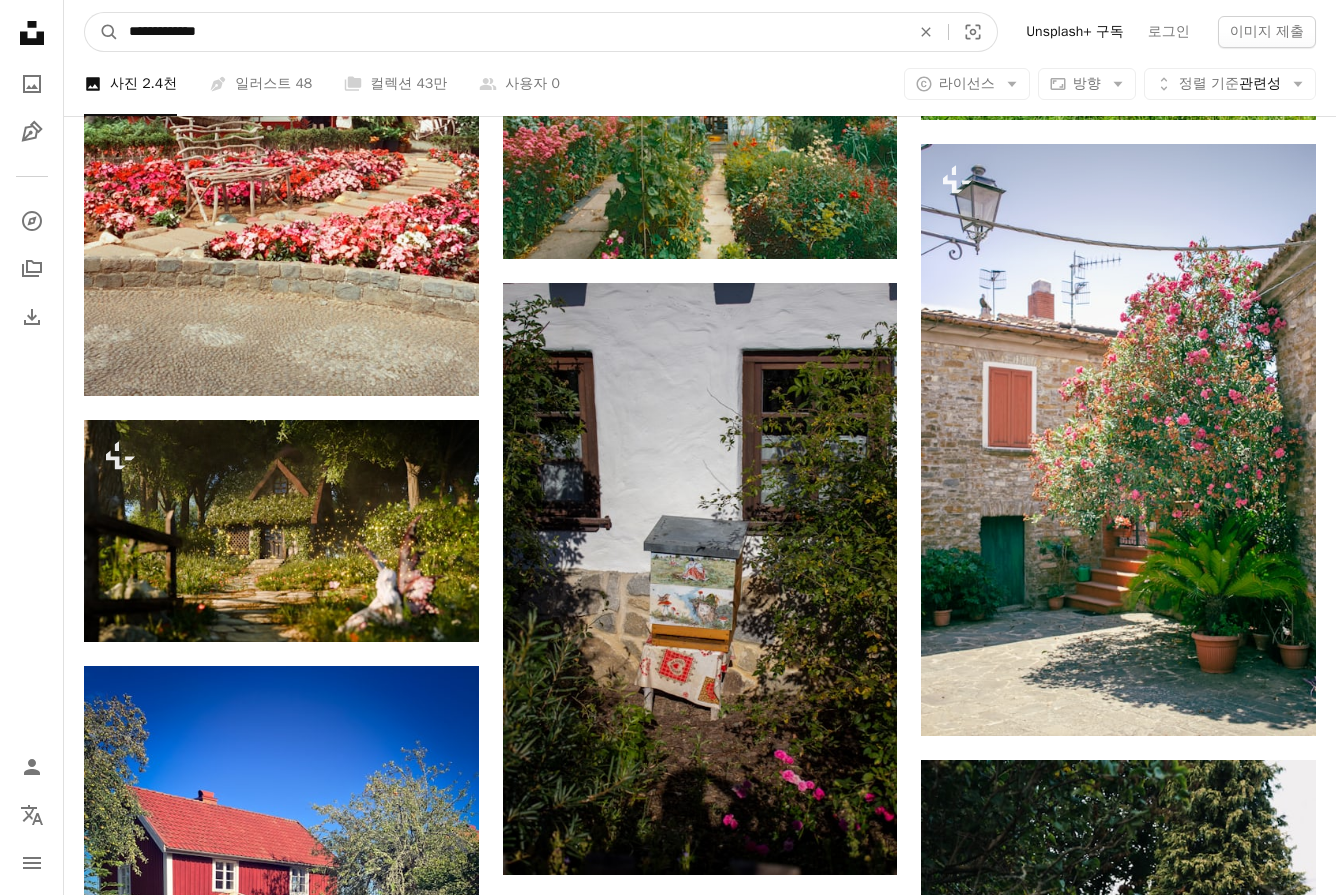type on "**********" 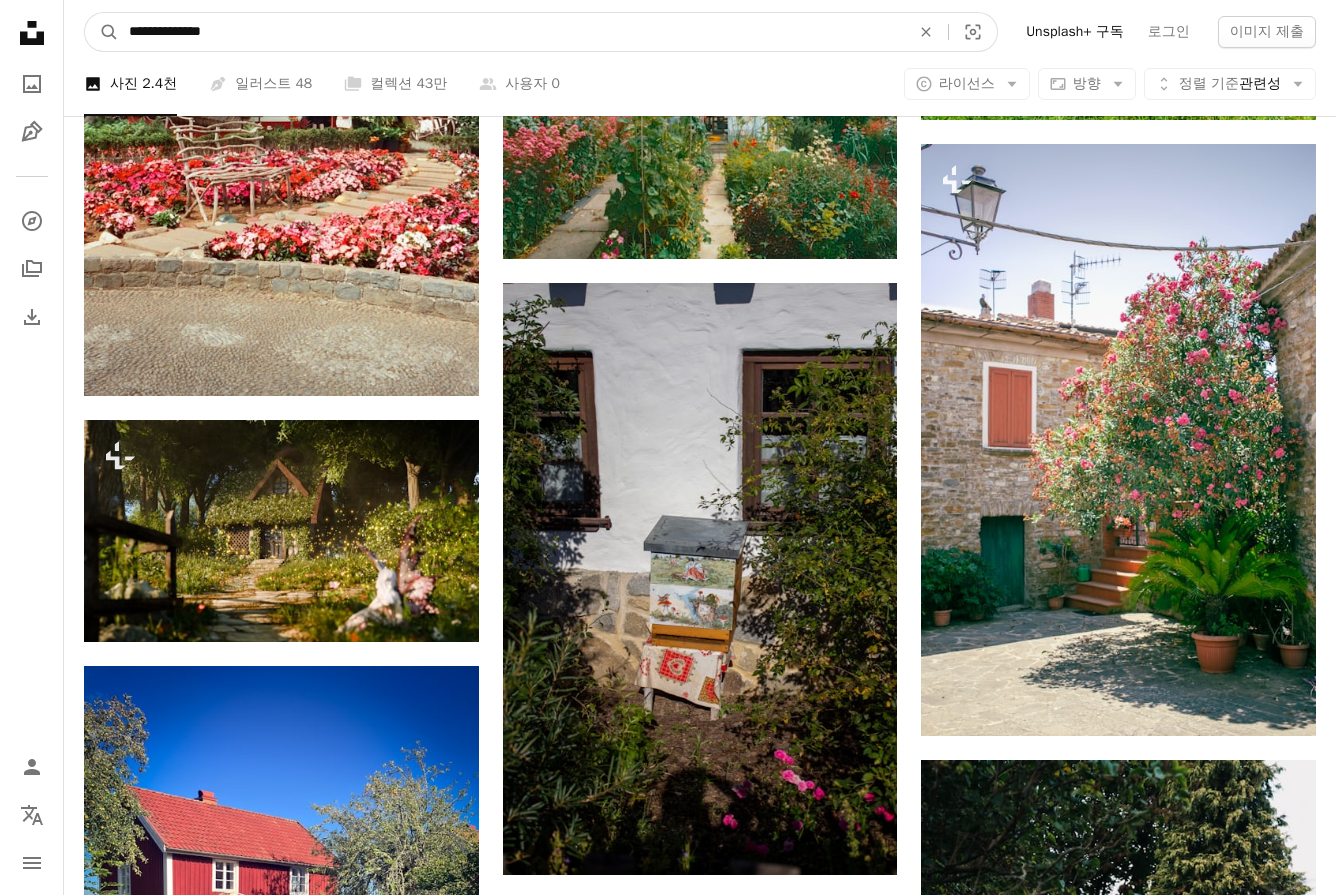 click on "A magnifying glass" at bounding box center [102, 32] 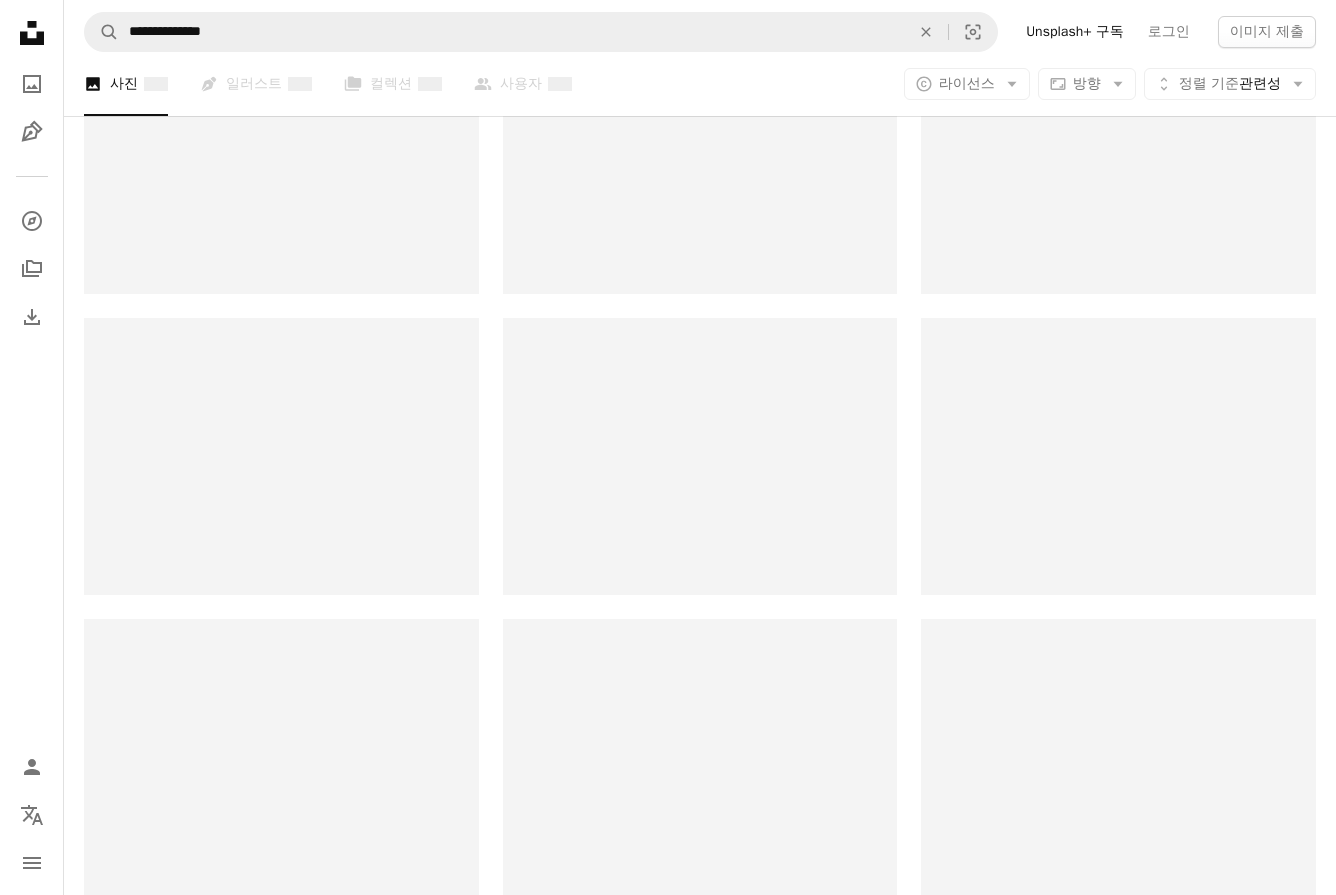 scroll, scrollTop: 0, scrollLeft: 0, axis: both 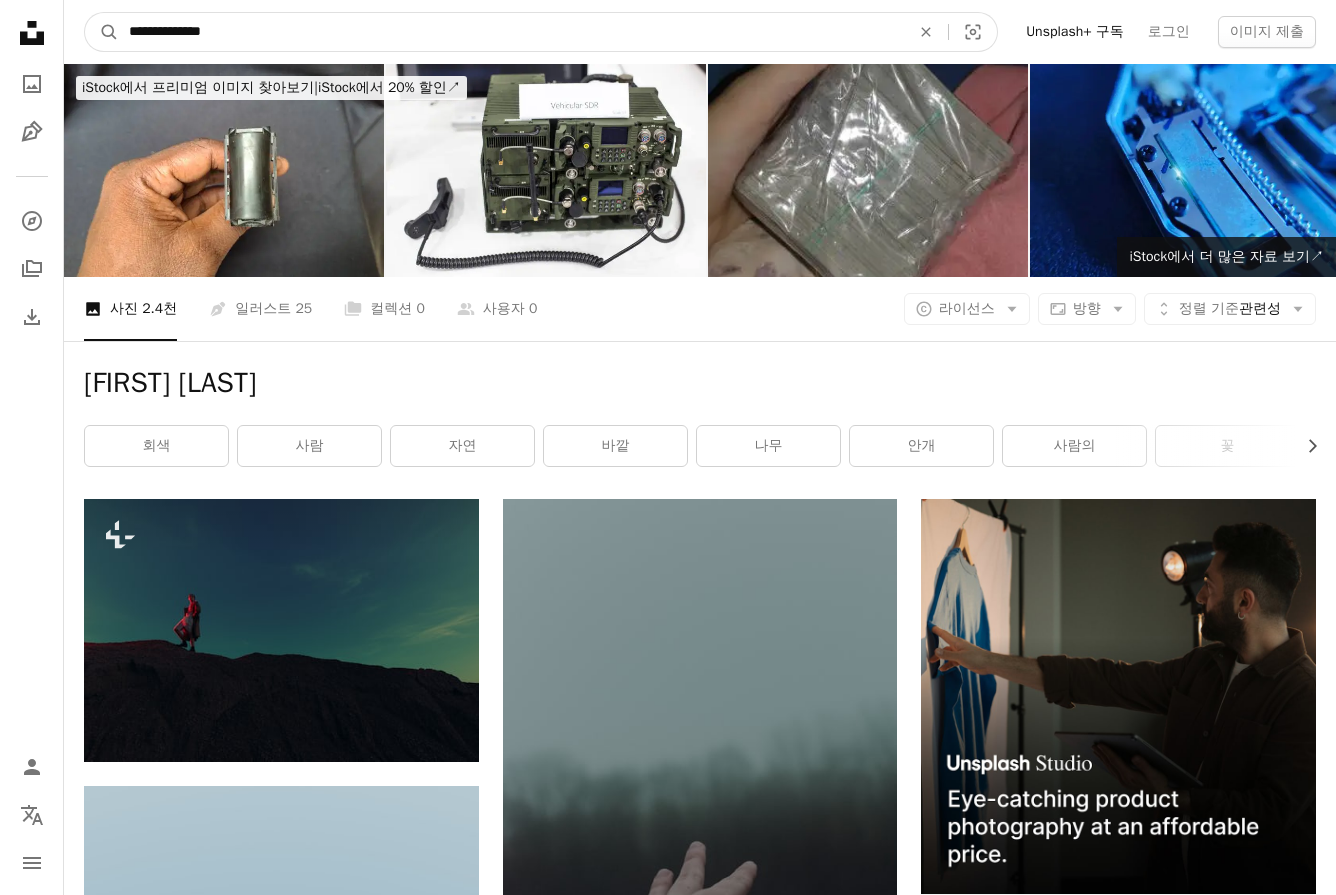 drag, startPoint x: 429, startPoint y: 28, endPoint x: -530, endPoint y: 216, distance: 977.2538 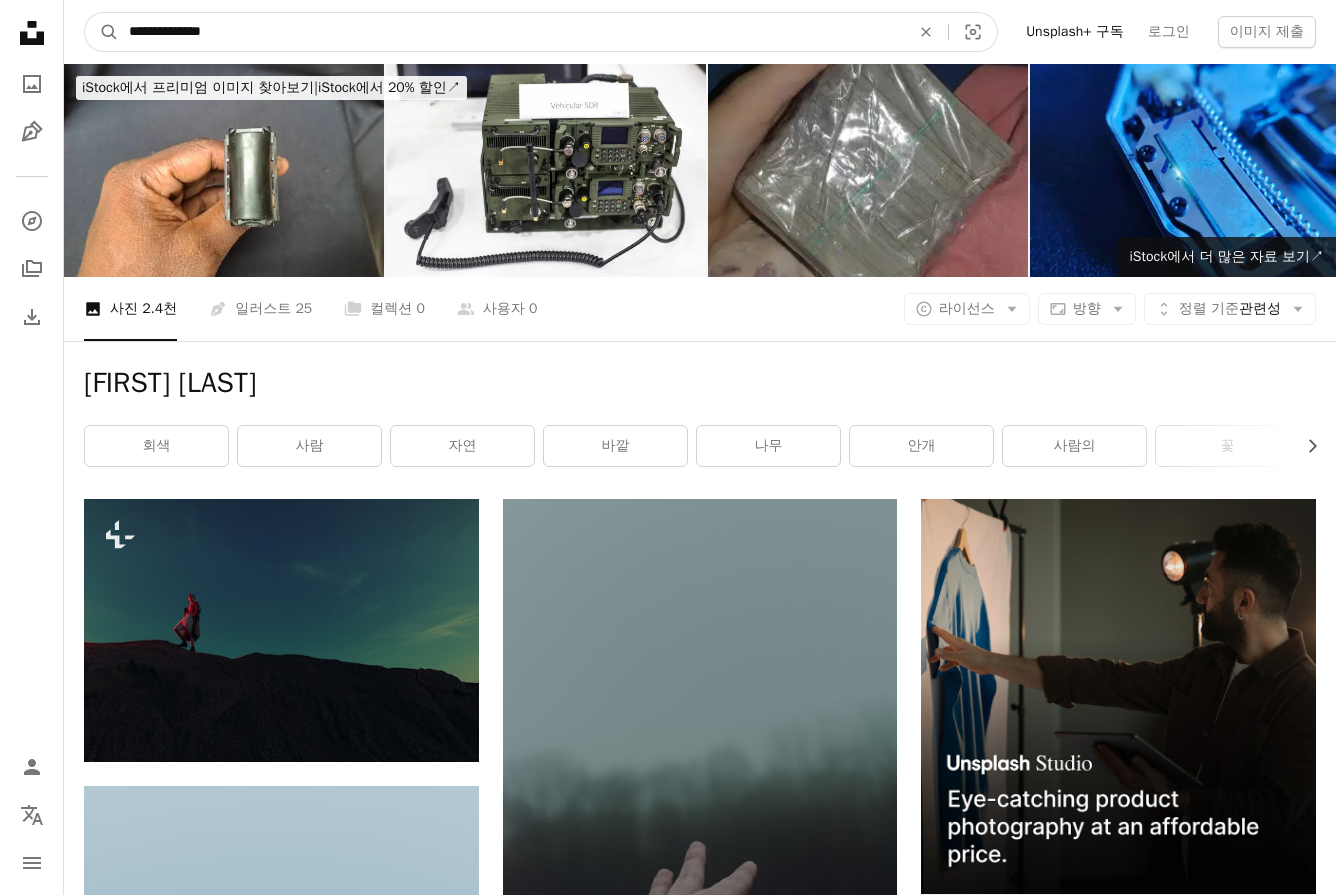 click on "**********" at bounding box center (668, 2390) 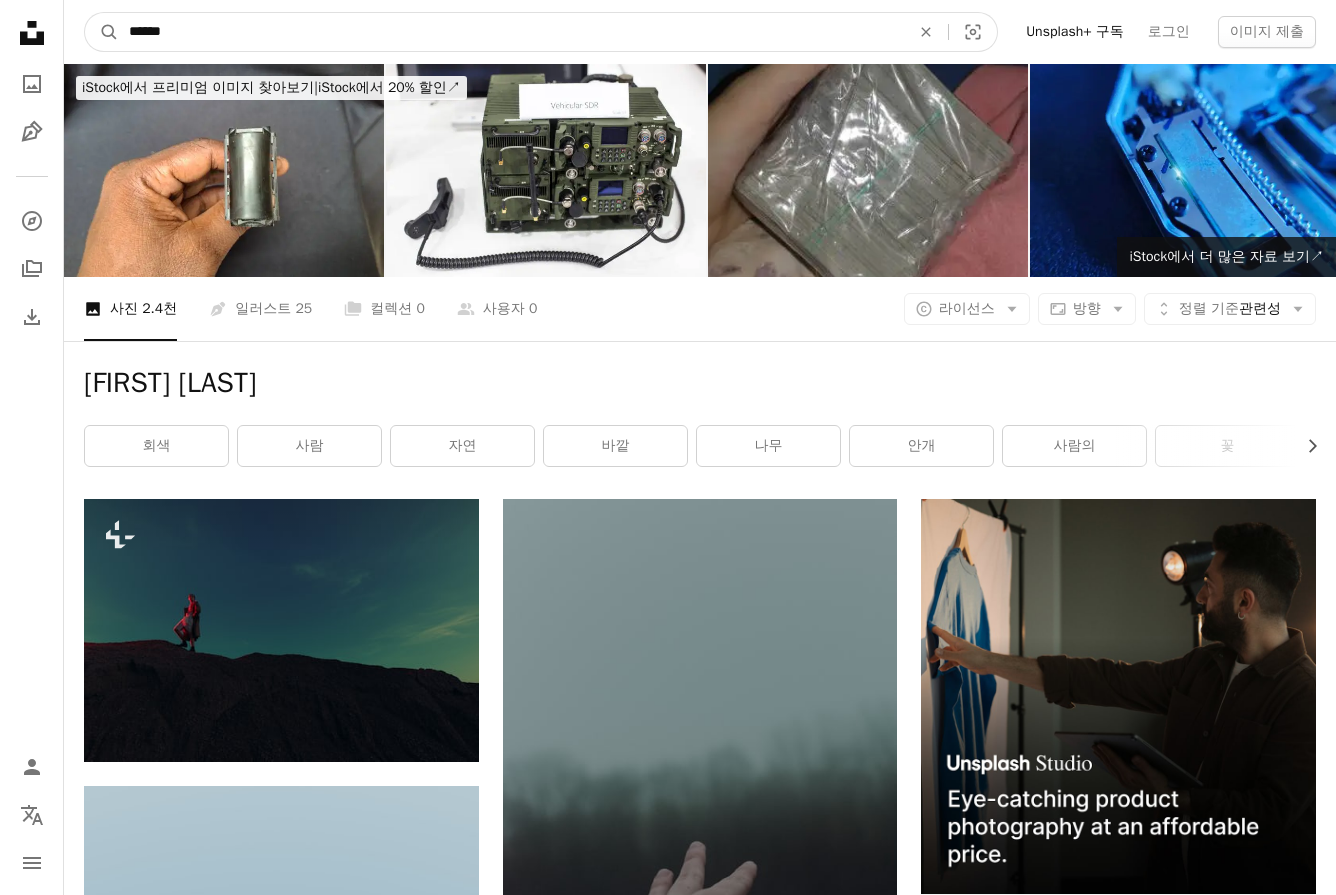 type on "*******" 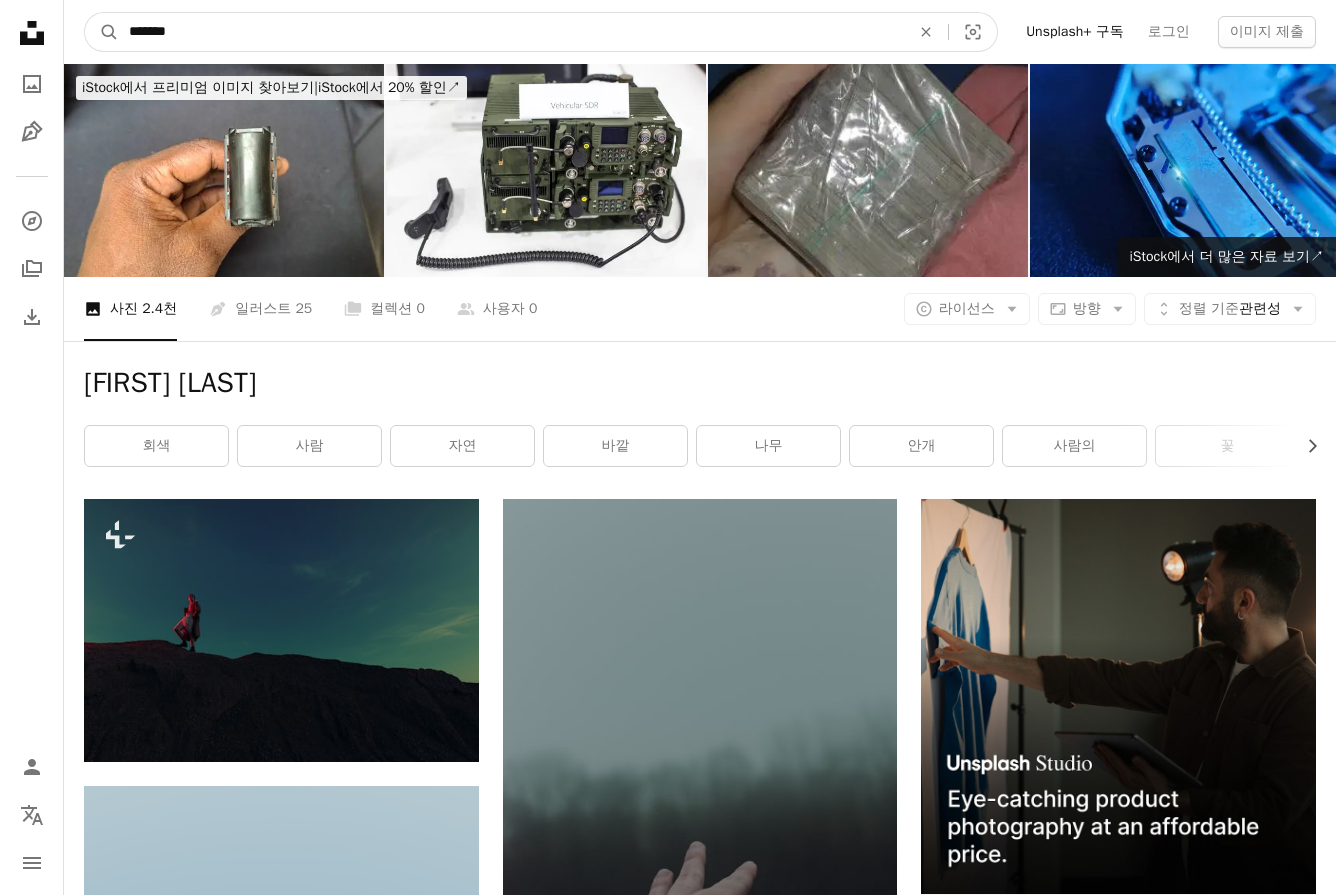 click on "A magnifying glass" at bounding box center [102, 32] 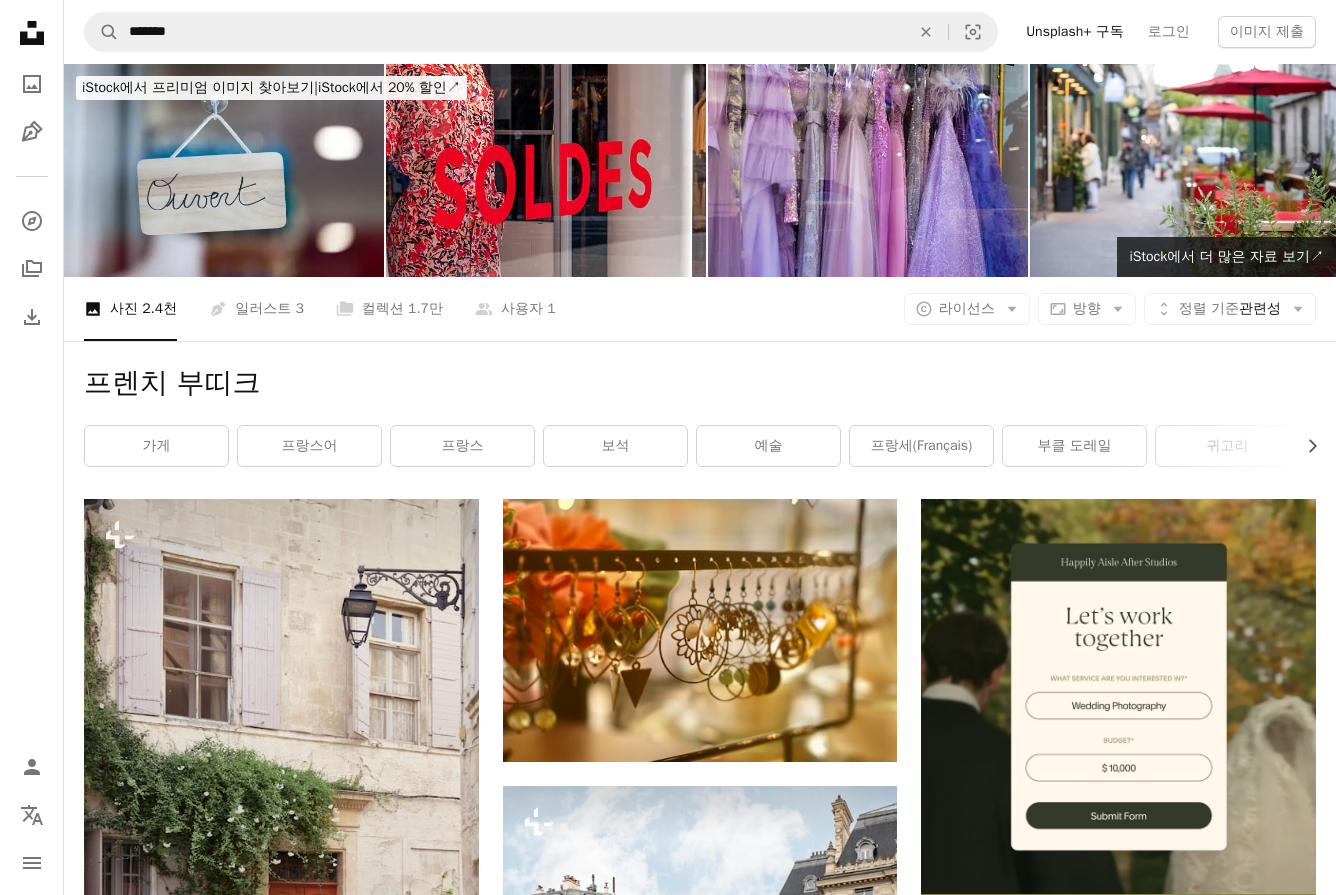 scroll, scrollTop: 783, scrollLeft: 0, axis: vertical 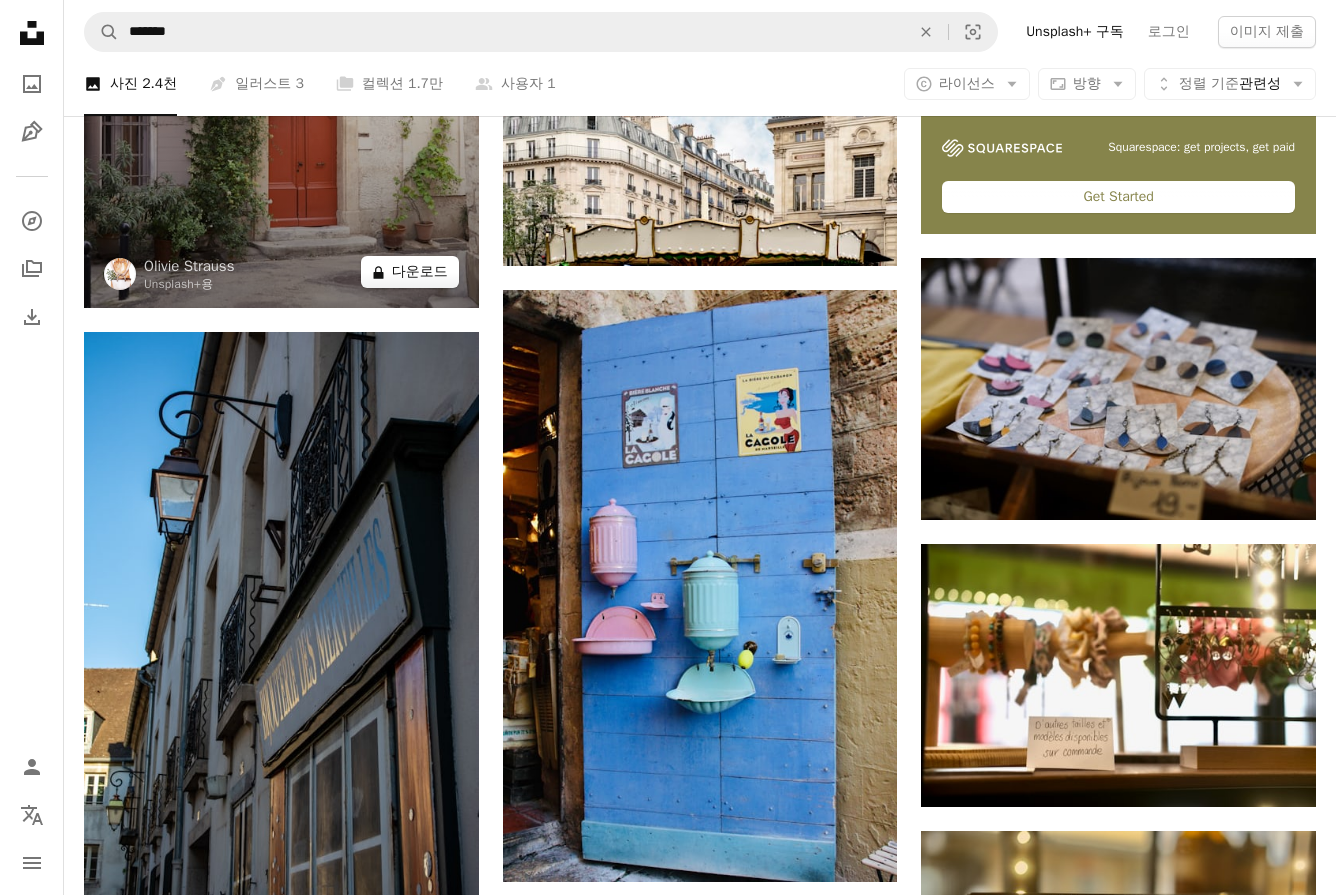 click on "A lock 다운로드" at bounding box center [410, 272] 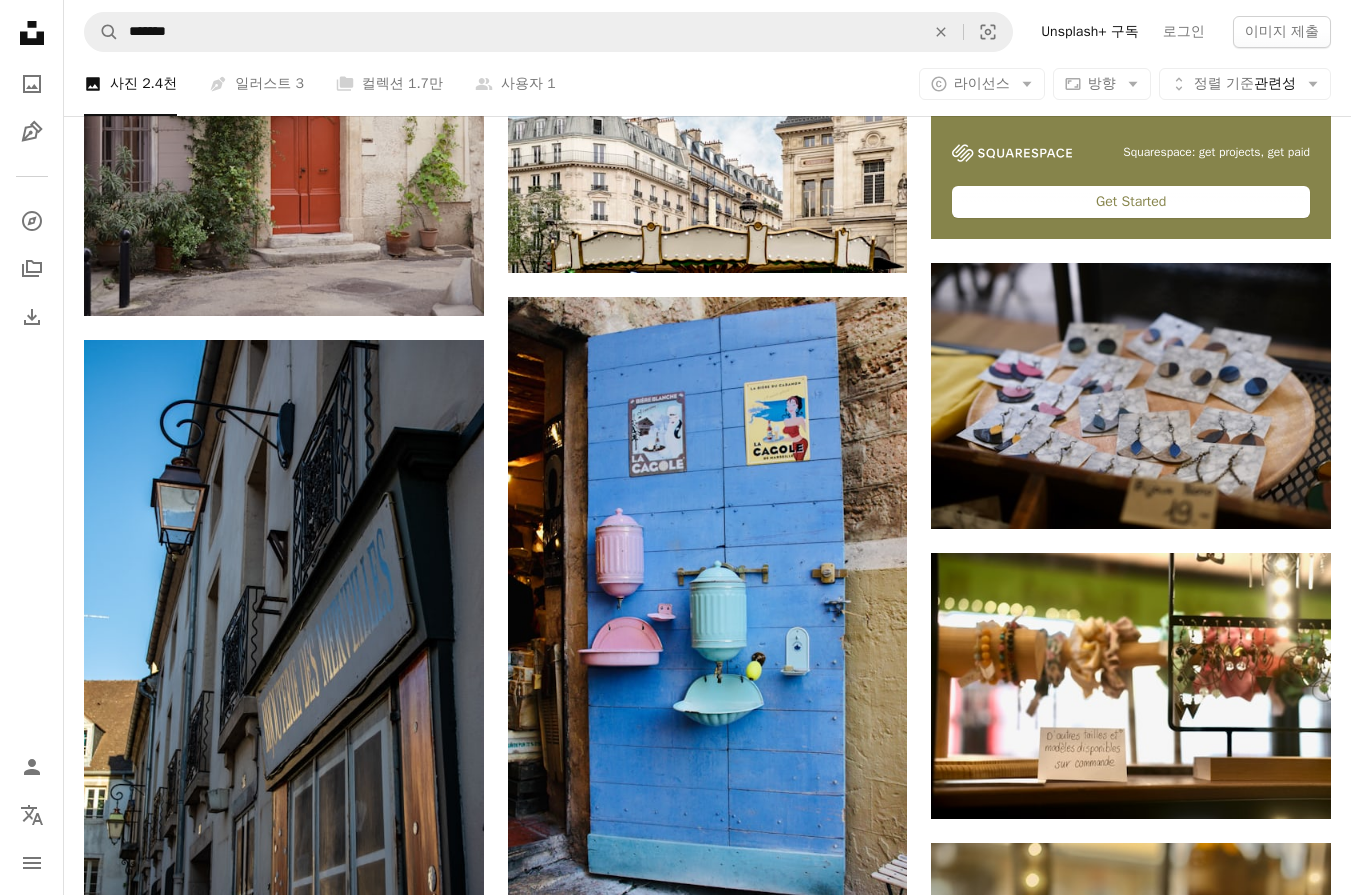 click on "An X shape 즉시 사용 가능한 프리미엄 이미지입니다. 무제한 액세스가 가능합니다. A plus sign 매월 회원 전용 콘텐츠 추가 A plus sign 무제한 royalty-free 다운로드 A plus sign 일러스트  신규 A plus sign 강화된 법적 보호 매년 66%  할인 매월 $12   $4 USD 매달 * Unsplash+  구독 *매년 납부 시 선불로  $48  청구 해당 세금 별도. 자동으로 연장됩니다. 언제든지 취소 가능합니다." at bounding box center (675, 4694) 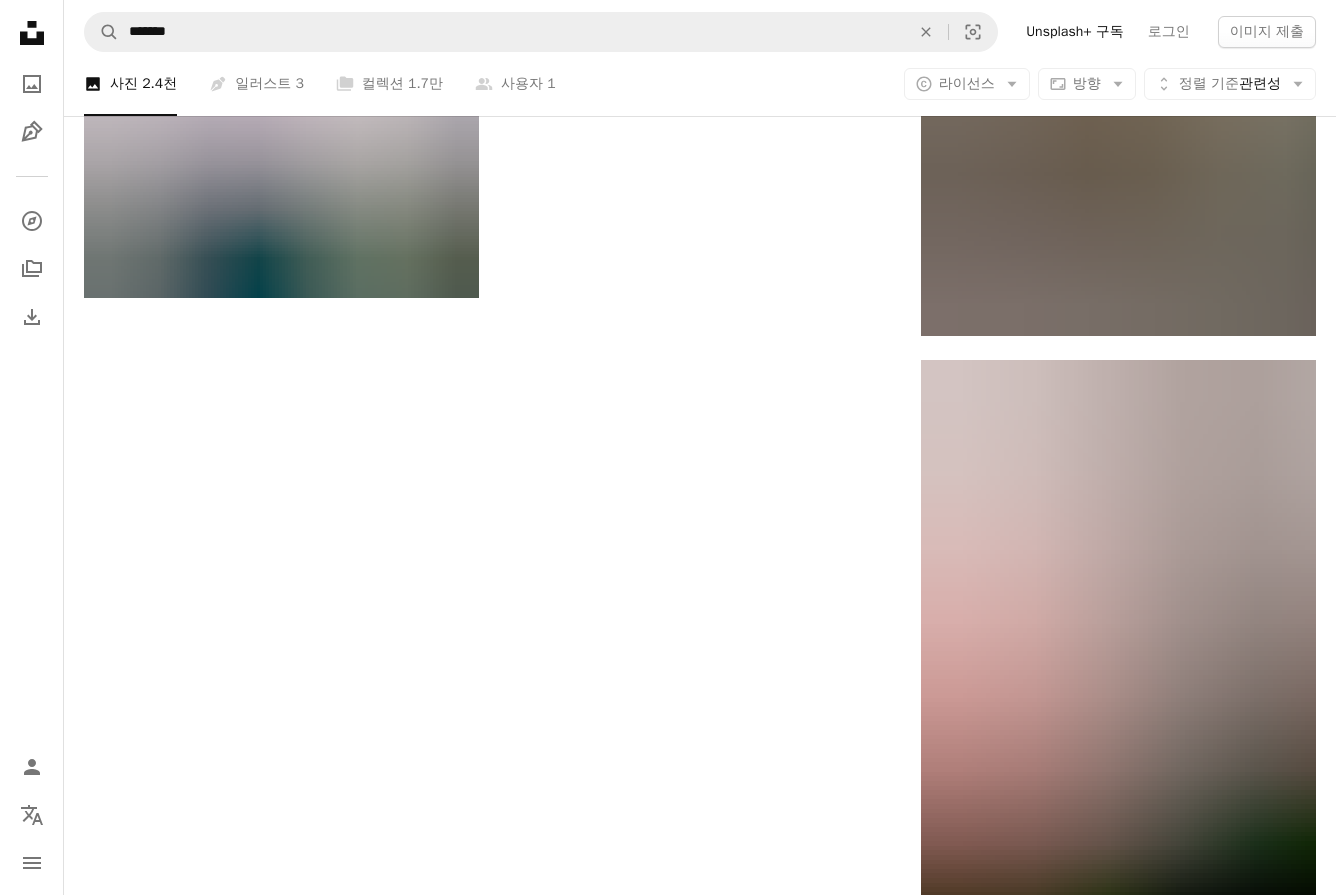 scroll, scrollTop: 3916, scrollLeft: 0, axis: vertical 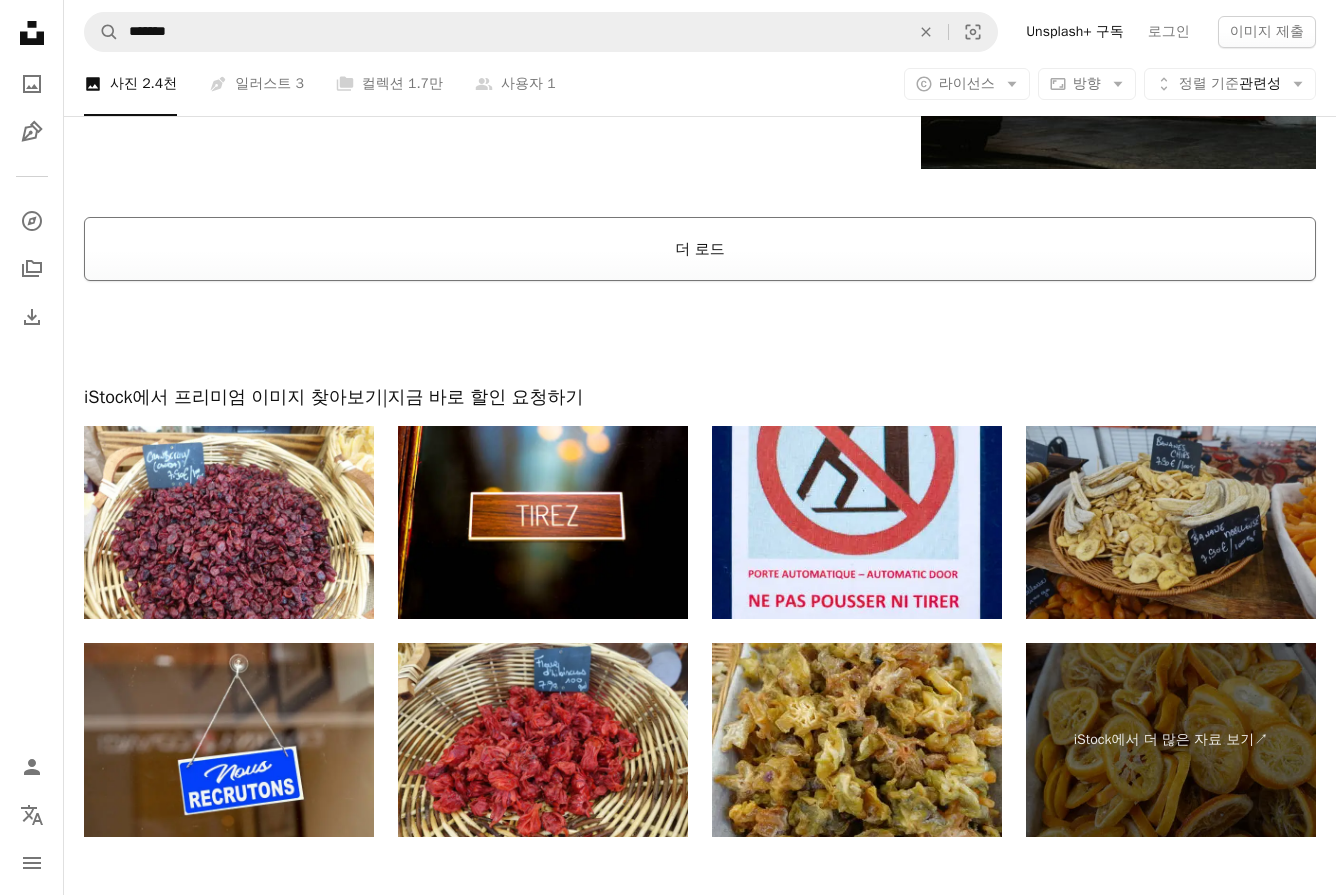 click on "더 로드" at bounding box center (700, 249) 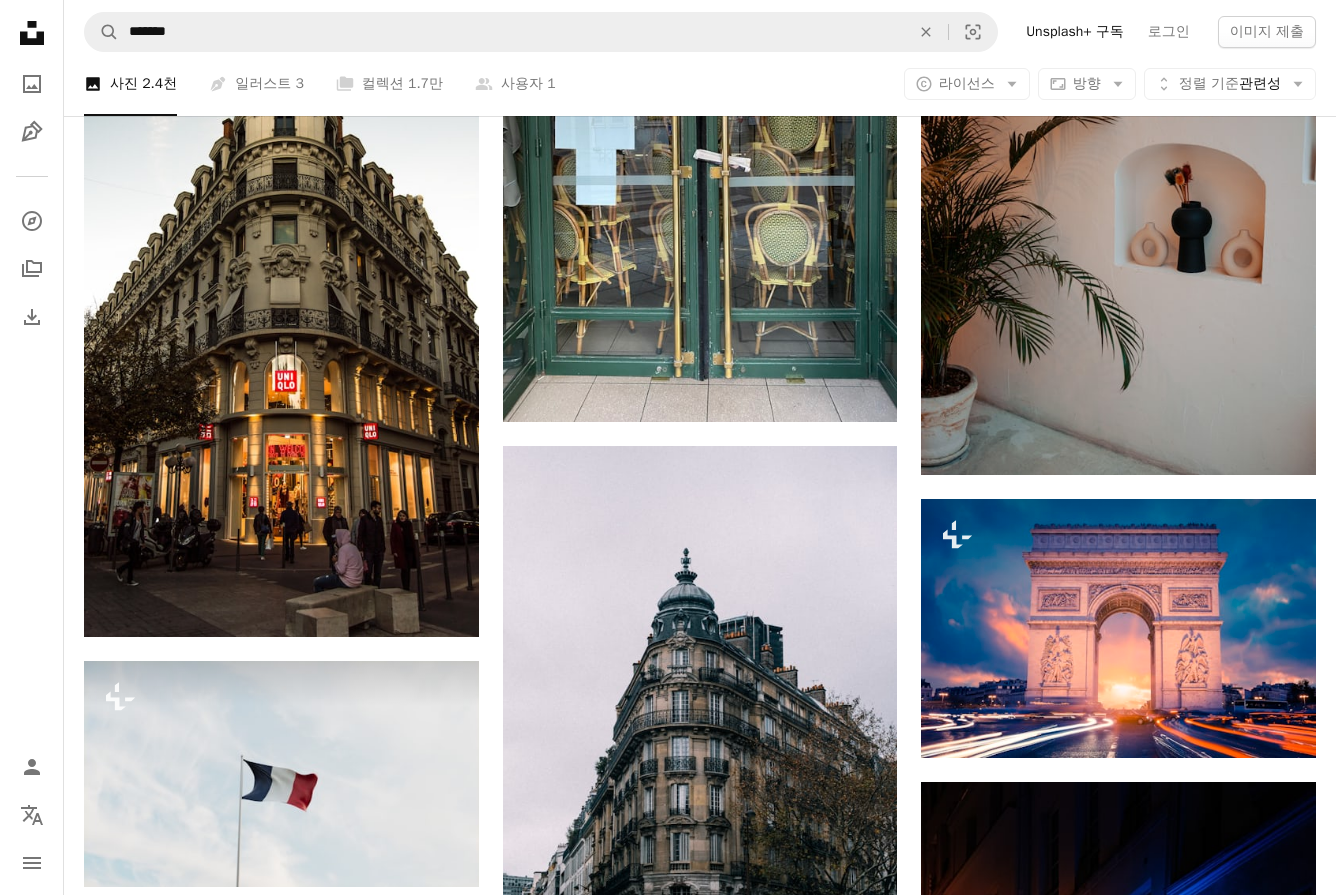 scroll, scrollTop: 66566, scrollLeft: 0, axis: vertical 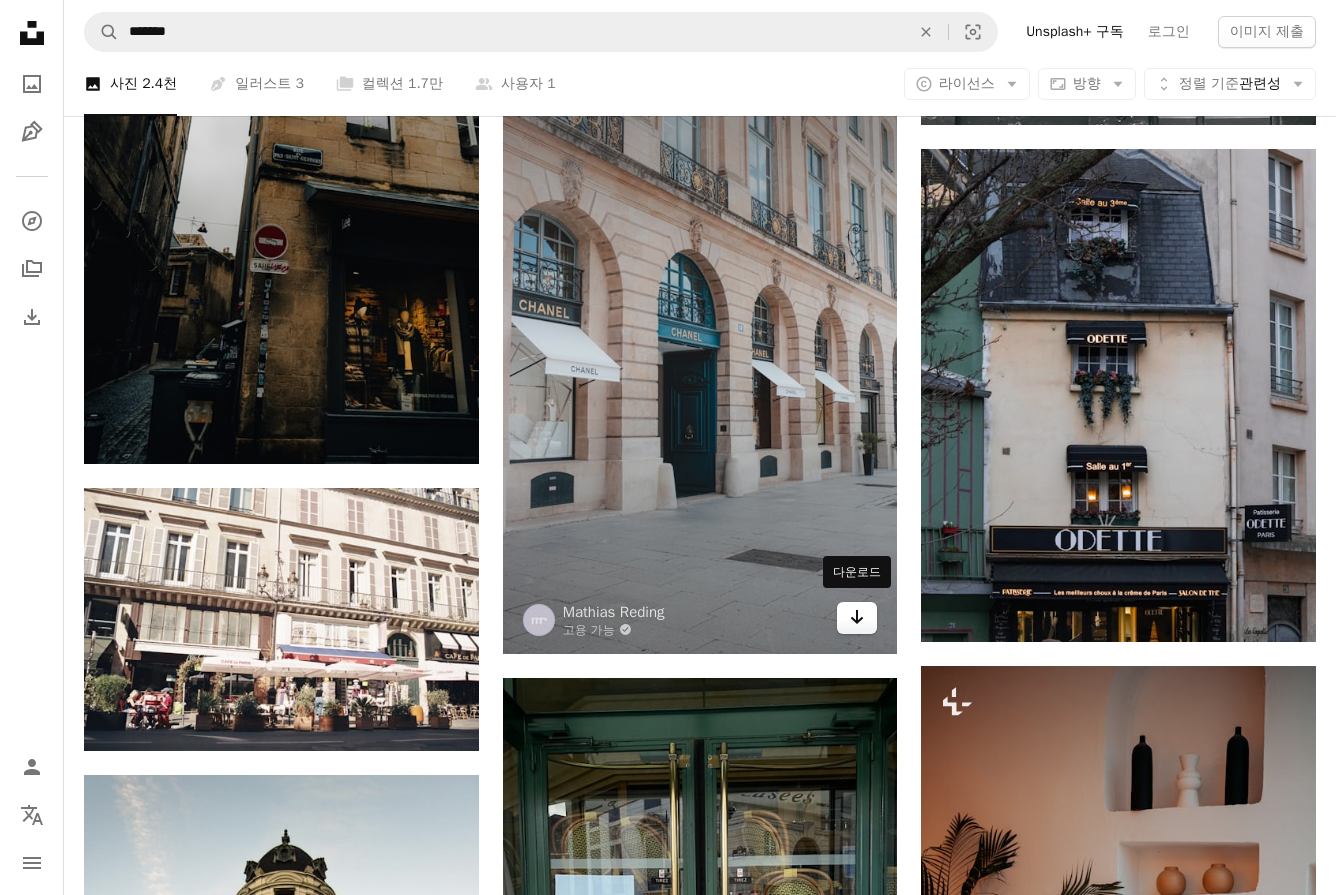 click on "Arrow pointing down" at bounding box center [857, 618] 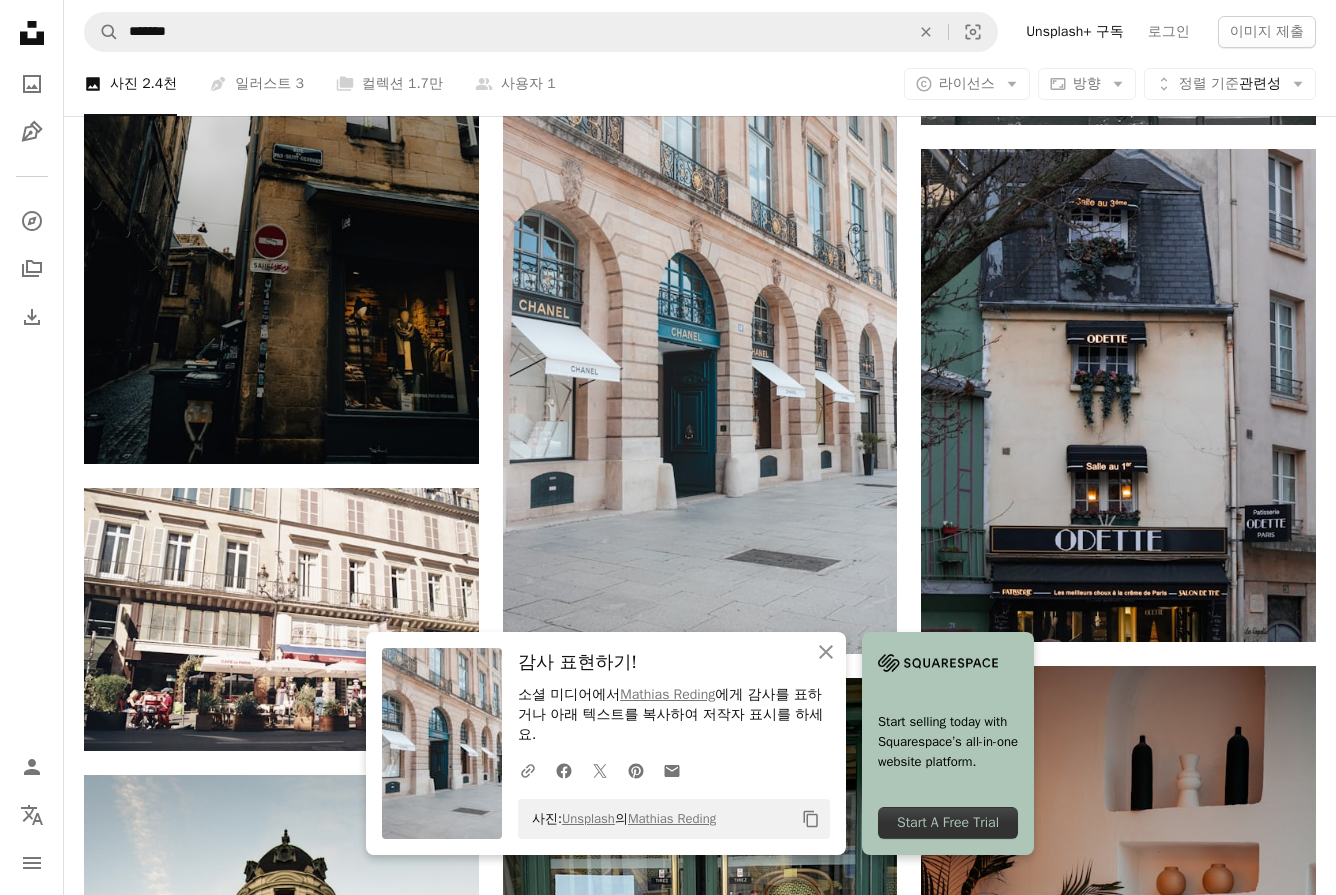 click on "[FIRST] [LAST]" at bounding box center [700, -29540] 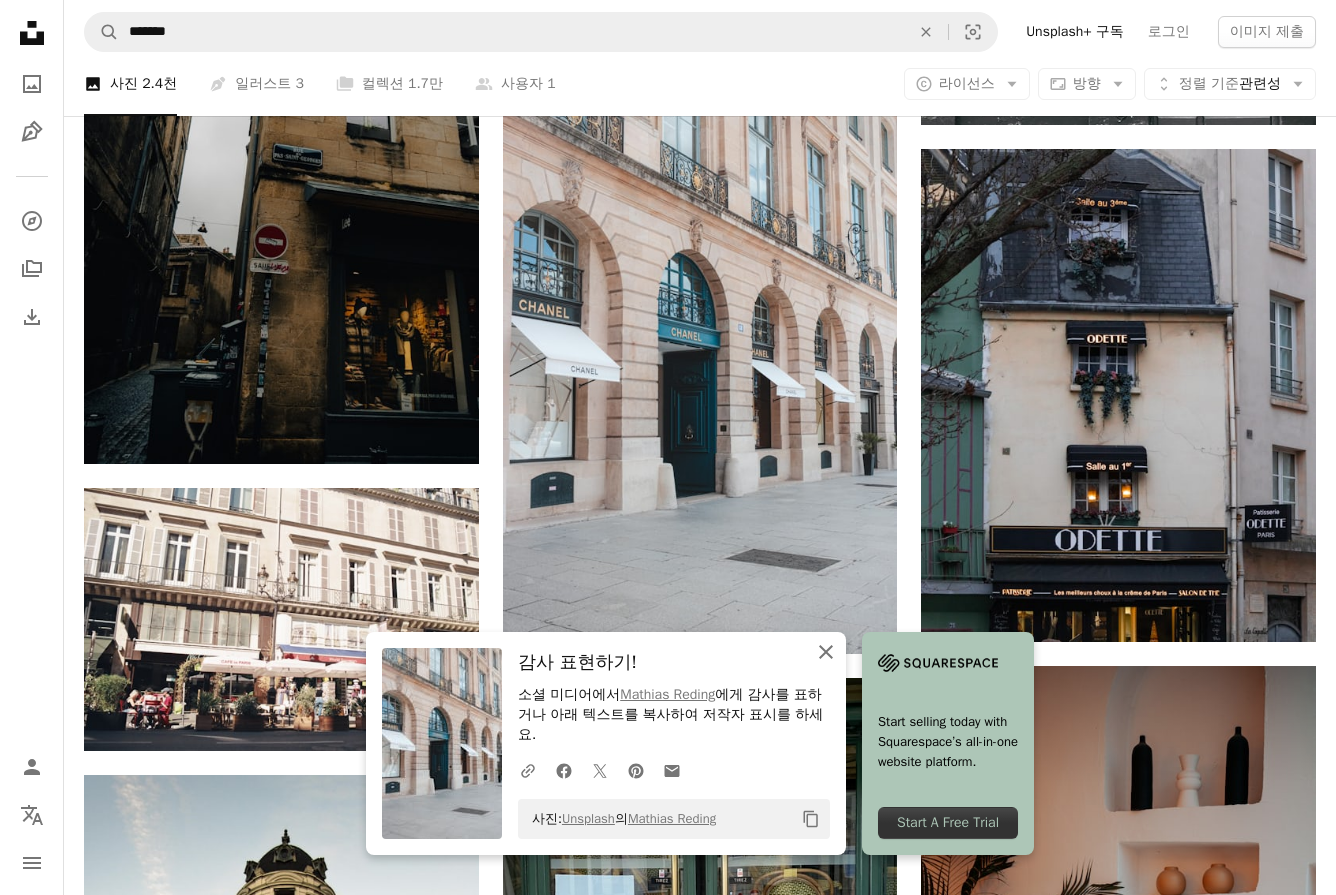 click on "An X shape" 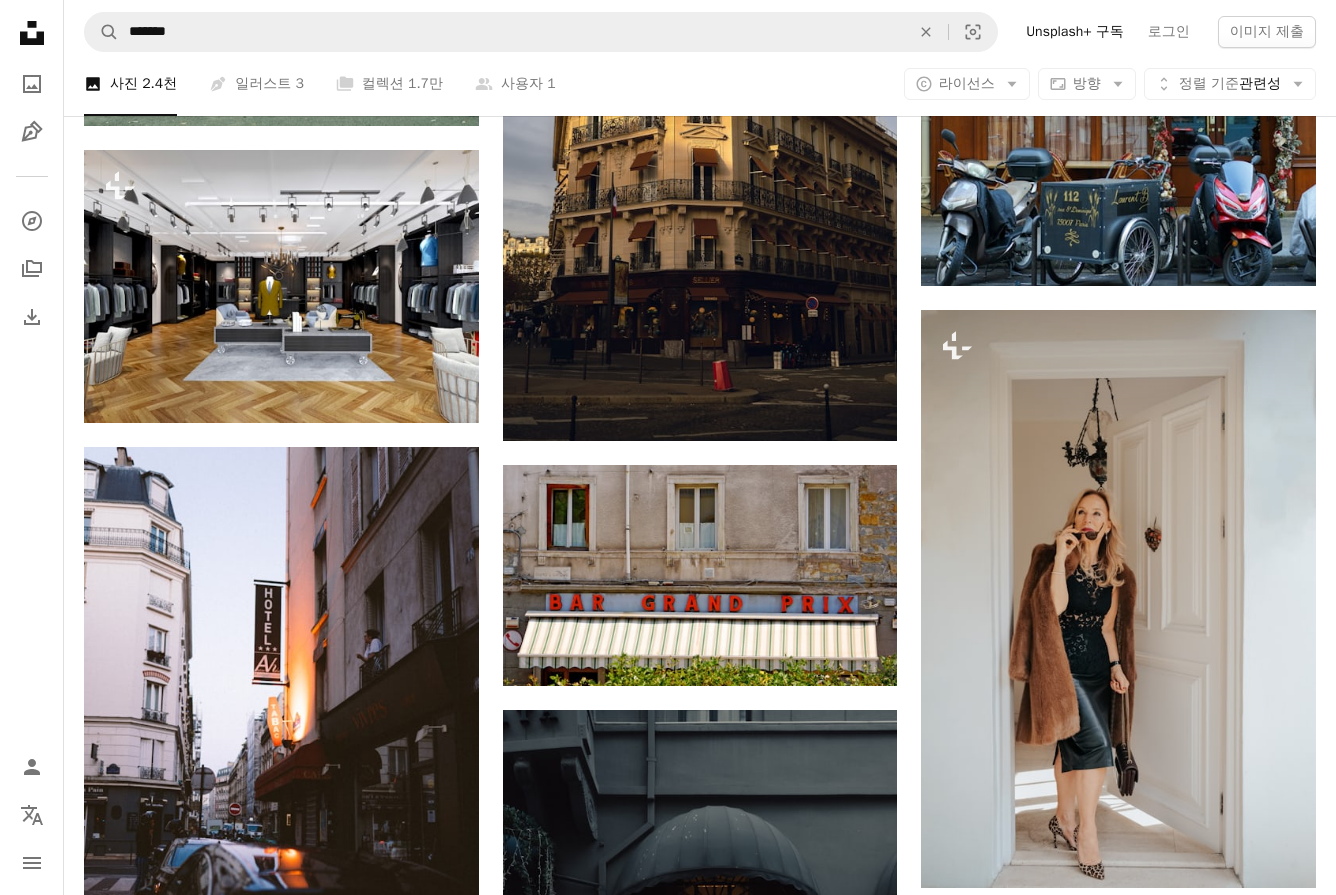 scroll, scrollTop: 72831, scrollLeft: 0, axis: vertical 